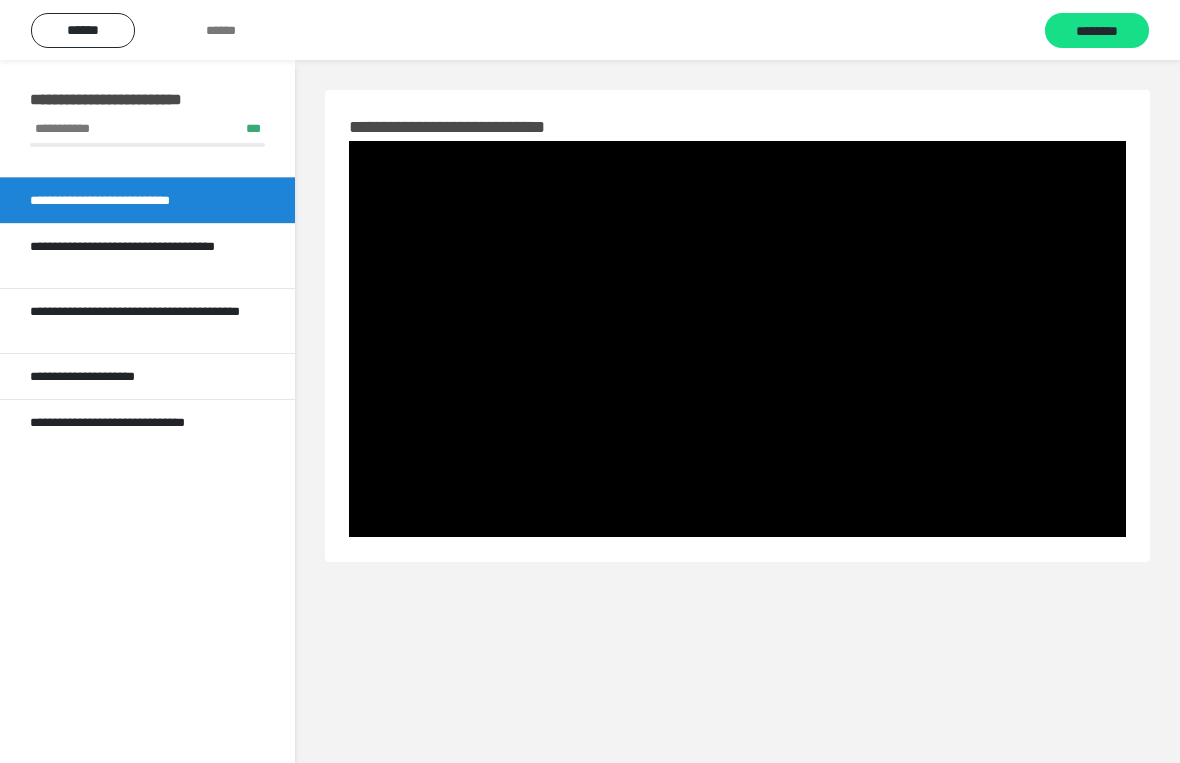 scroll, scrollTop: 24, scrollLeft: 0, axis: vertical 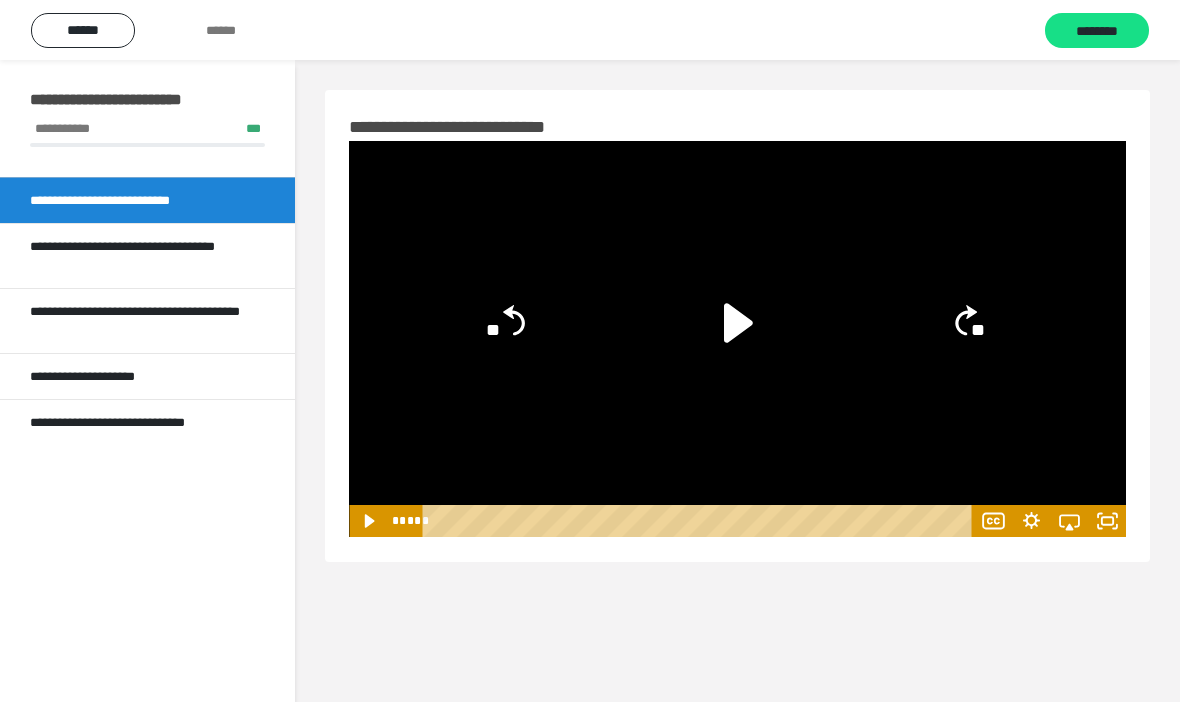 click on "********" at bounding box center [1097, 30] 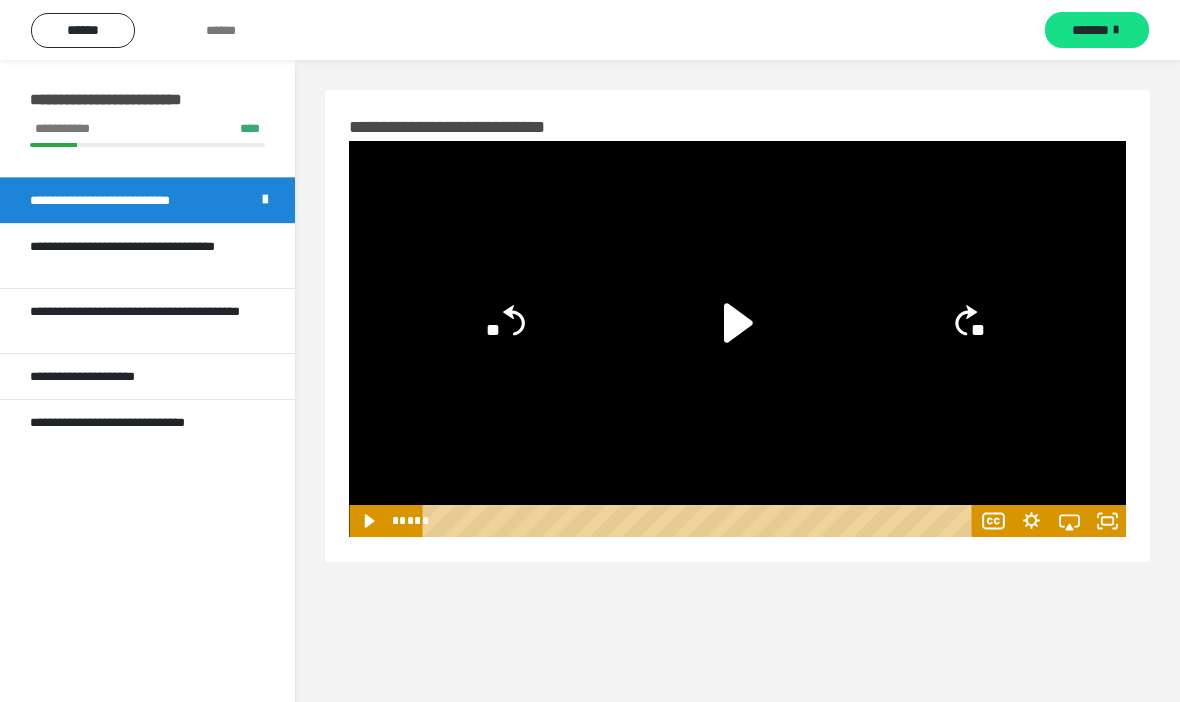 click on "**********" at bounding box center (139, 256) 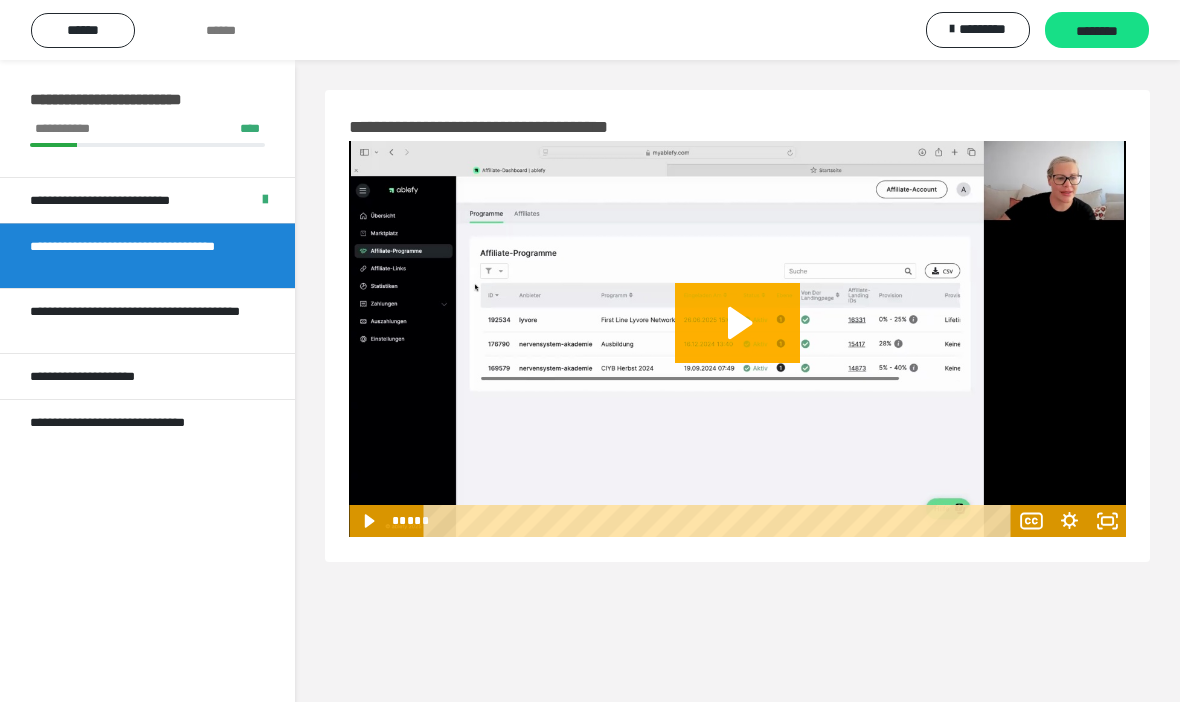 click 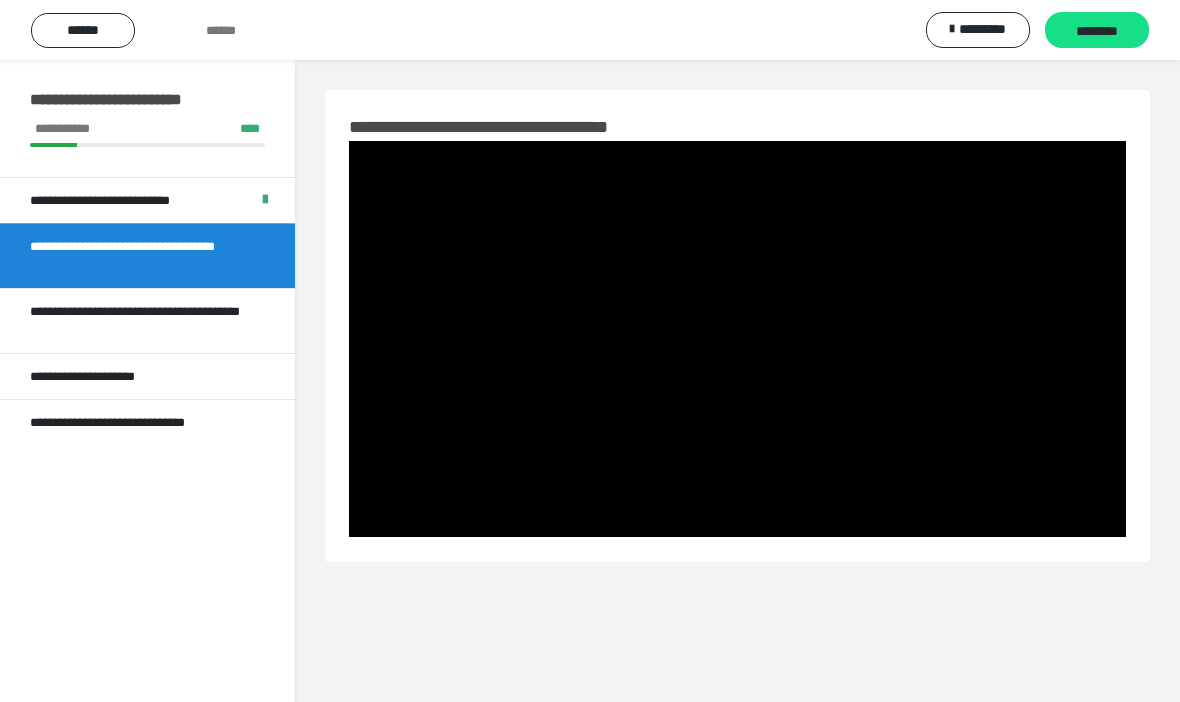 click at bounding box center (737, 339) 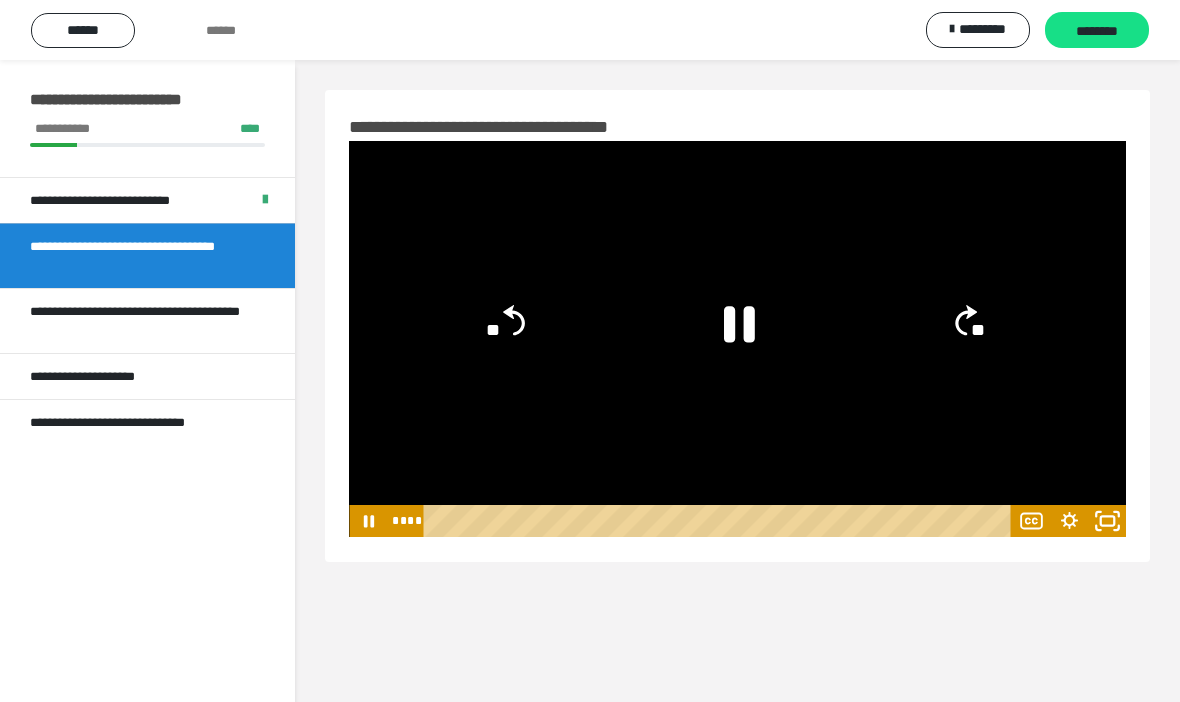 click 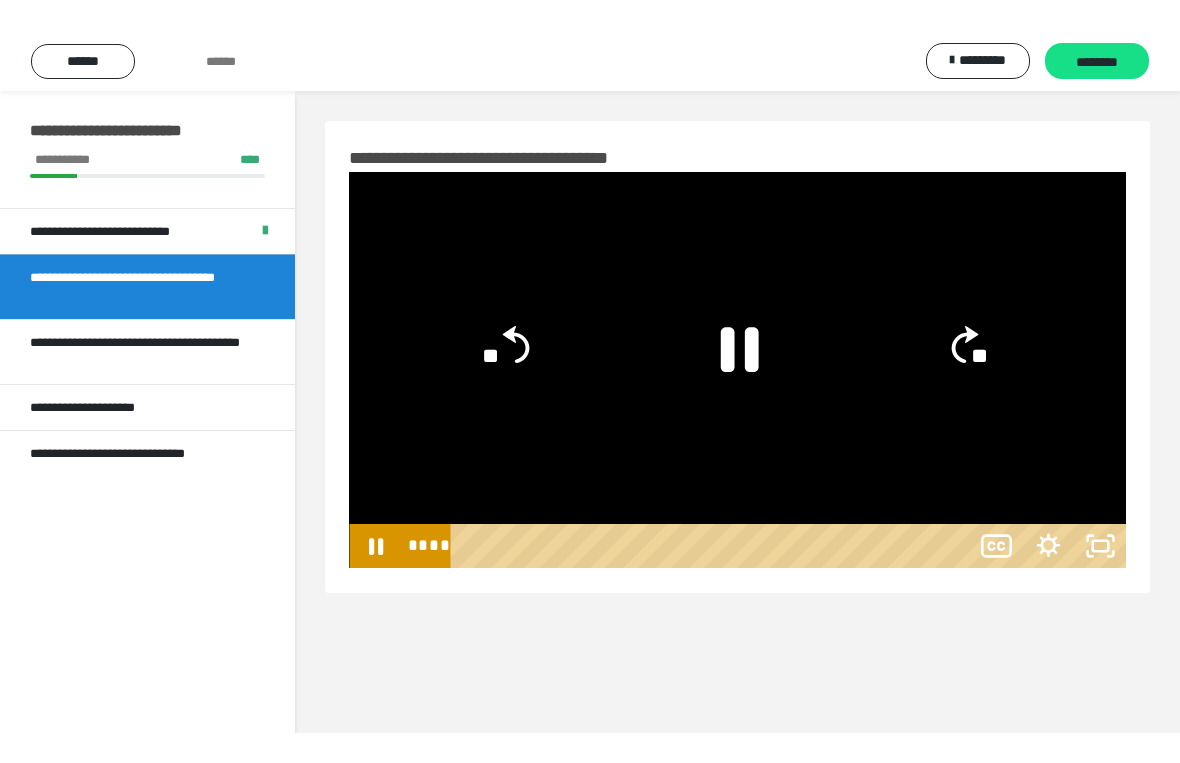 scroll, scrollTop: 24, scrollLeft: 0, axis: vertical 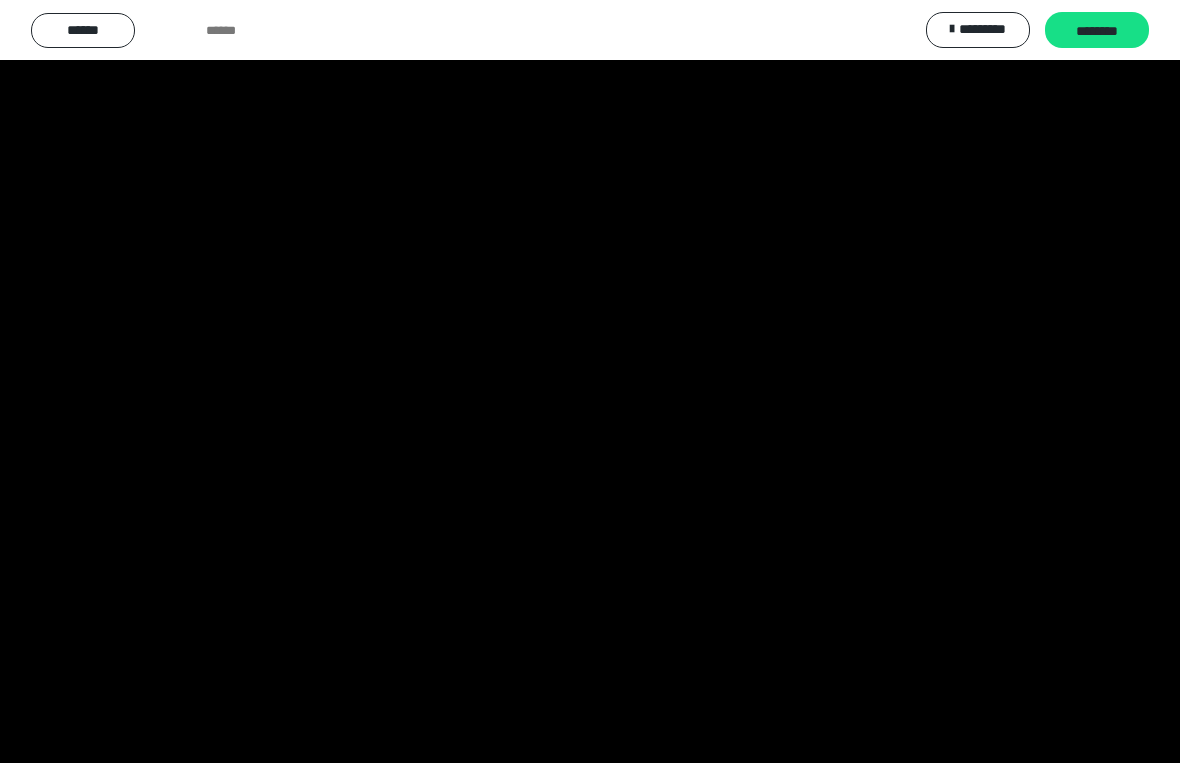 click at bounding box center [590, 381] 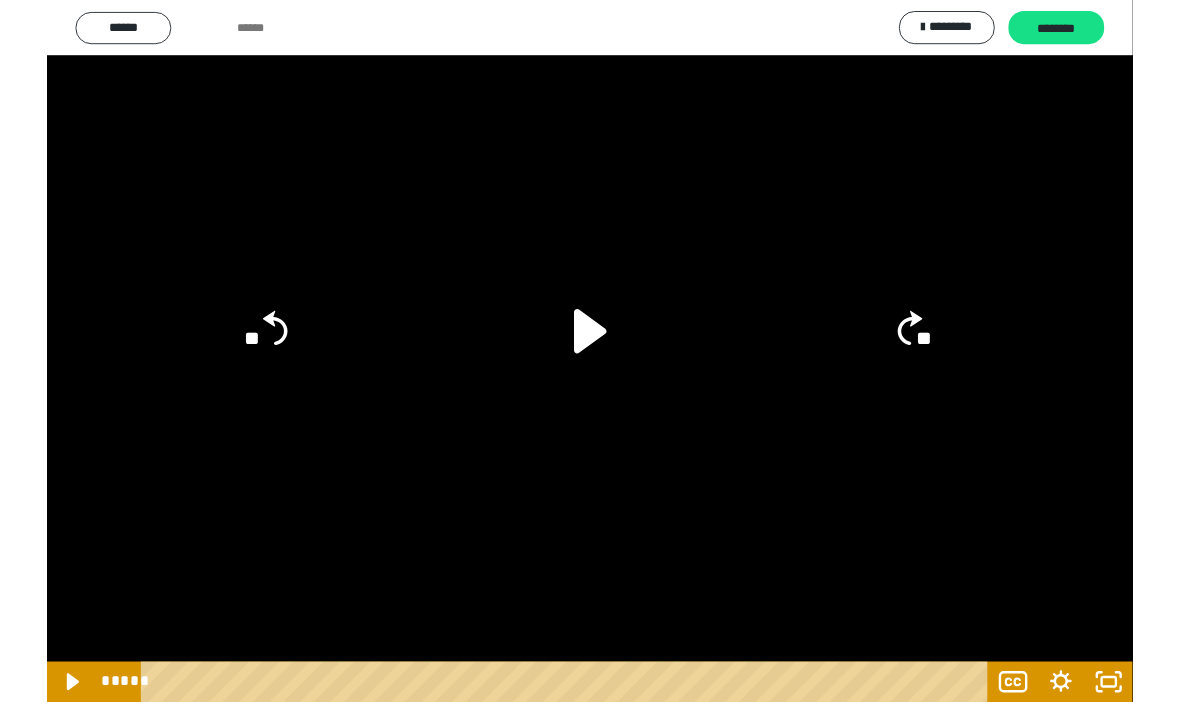 scroll, scrollTop: 0, scrollLeft: 0, axis: both 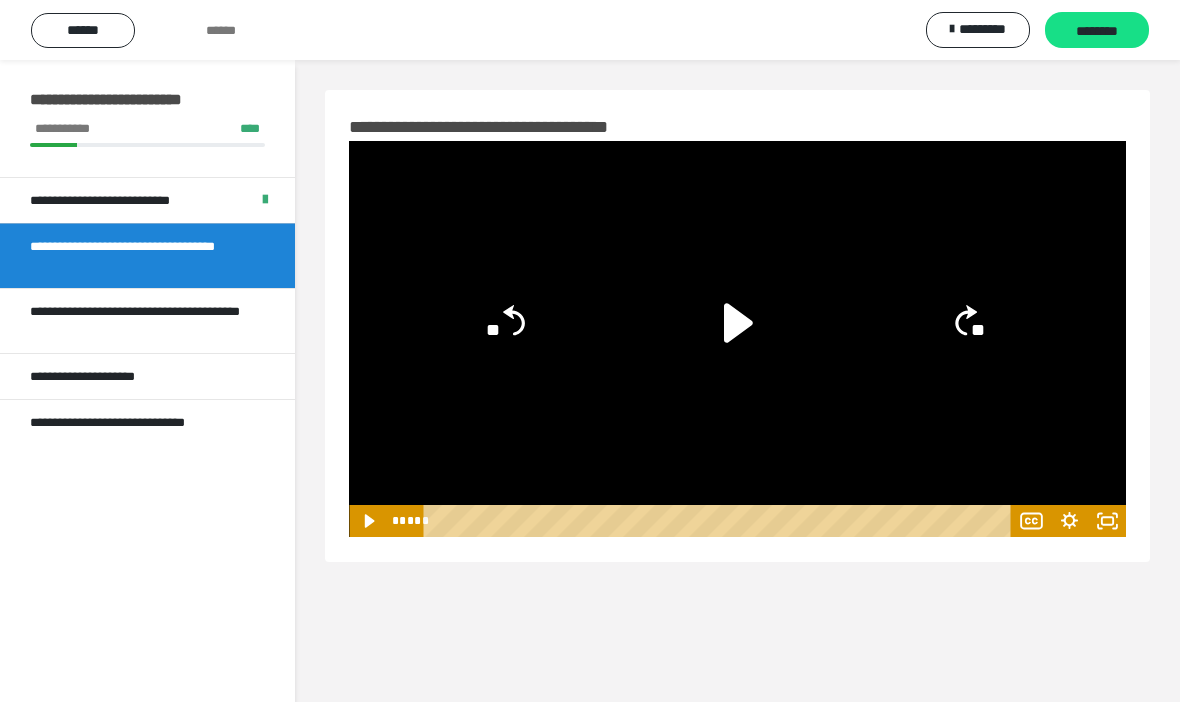 click on "********" at bounding box center [1097, 31] 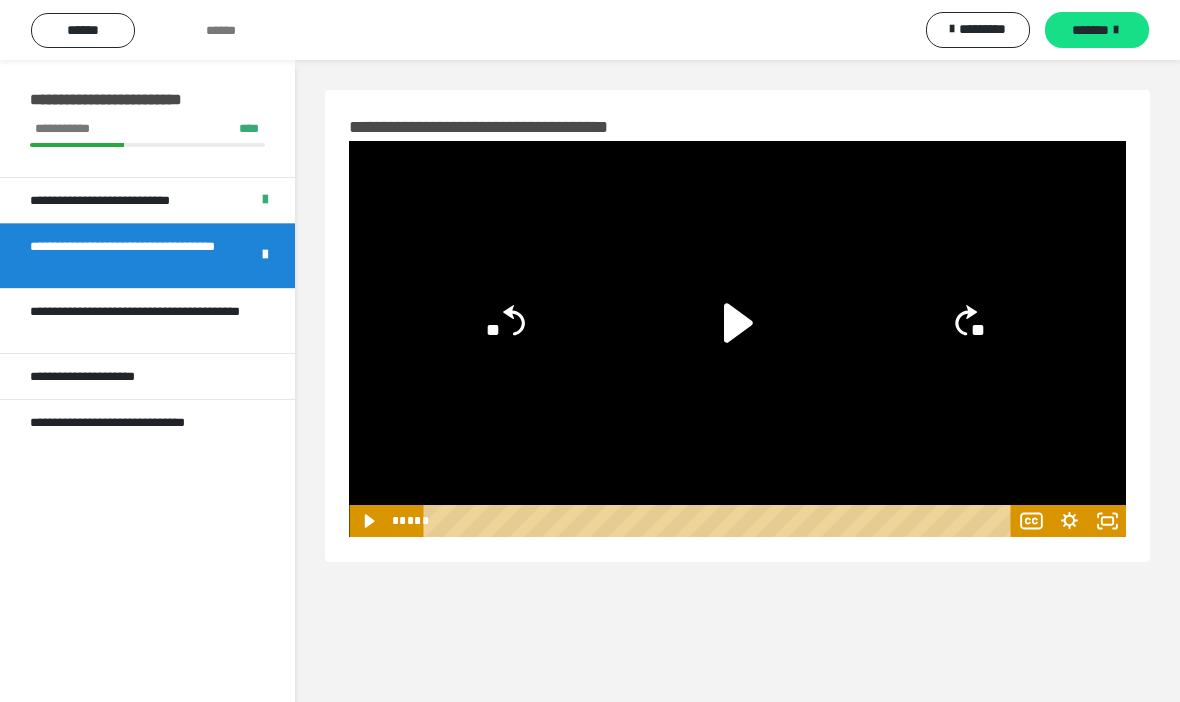 click on "**********" at bounding box center (139, 321) 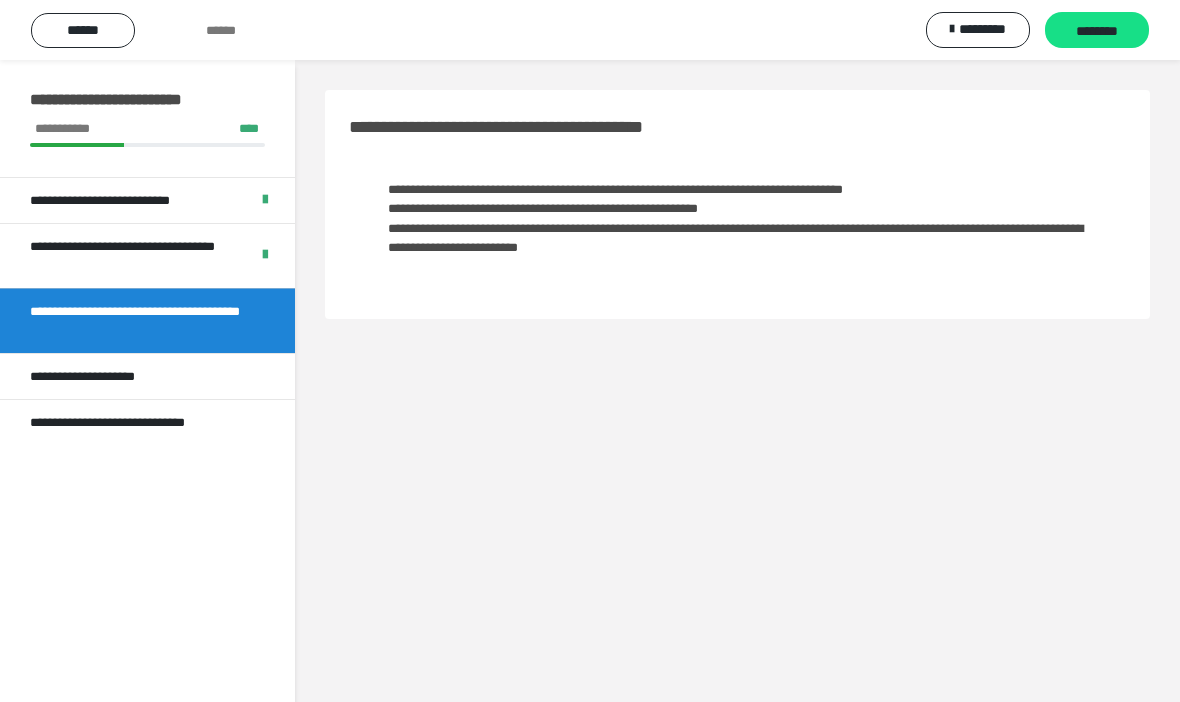 click on "**********" at bounding box center (147, 376) 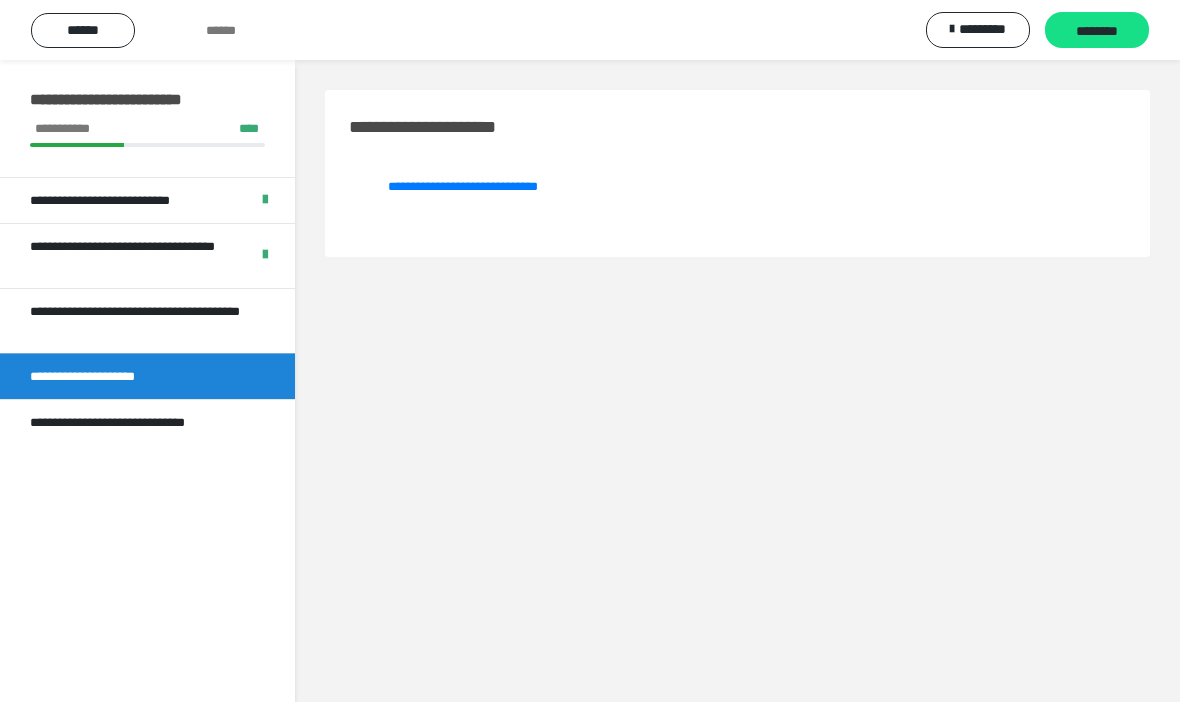 click on "**********" at bounding box center (139, 422) 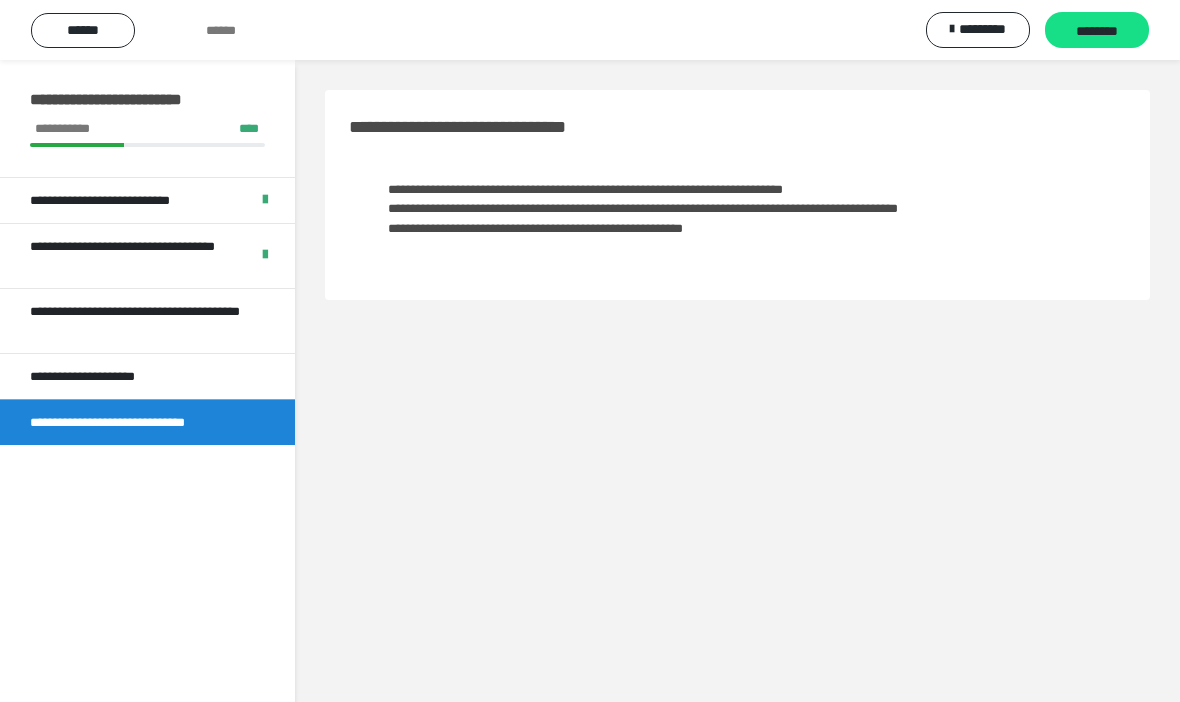 click on "******" at bounding box center [83, 30] 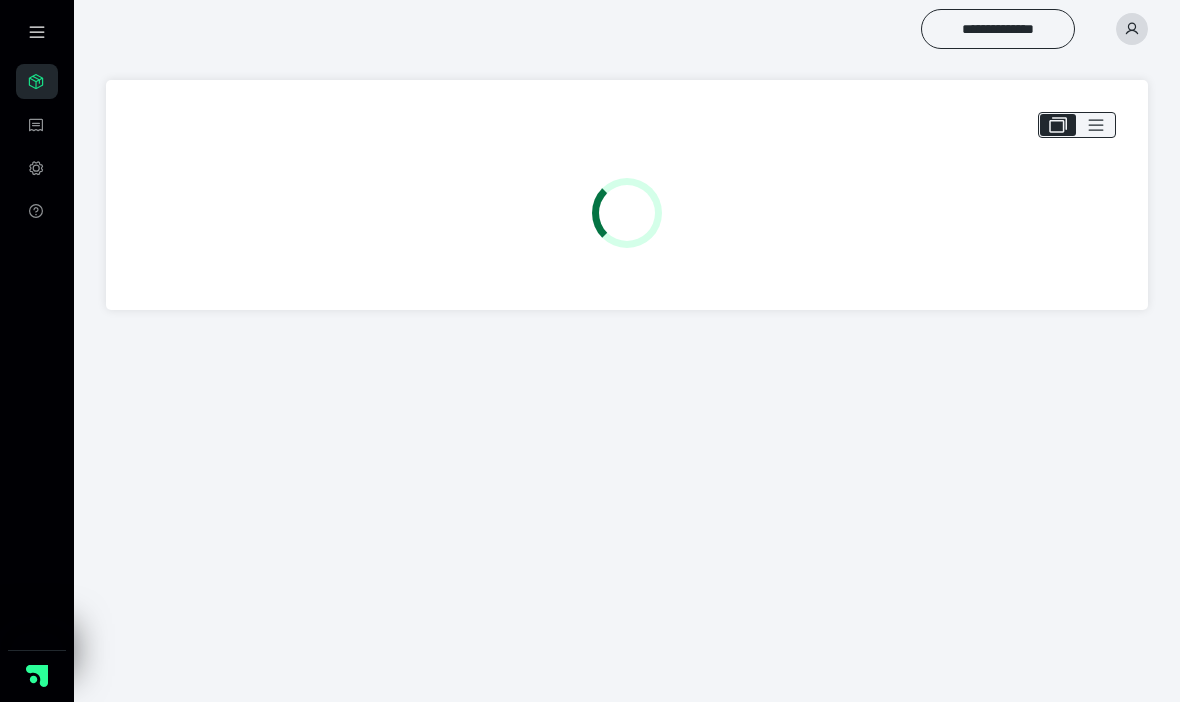 scroll, scrollTop: 26, scrollLeft: 0, axis: vertical 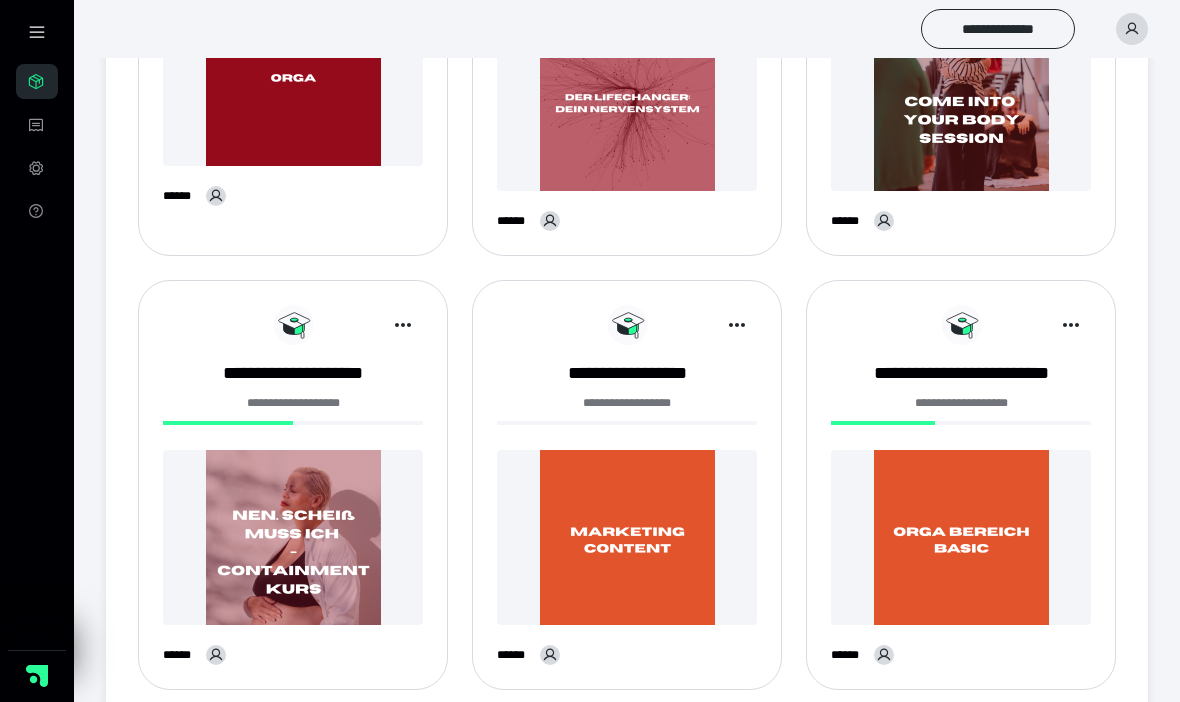 click at bounding box center (961, 537) 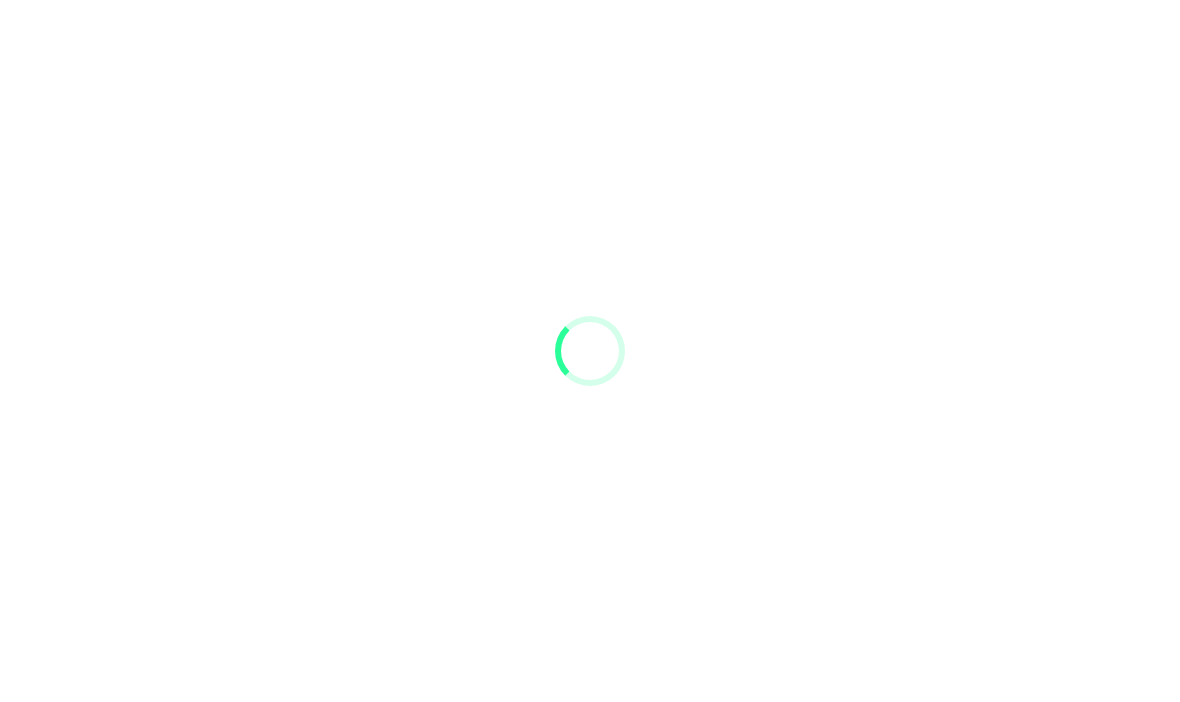 scroll, scrollTop: 0, scrollLeft: 0, axis: both 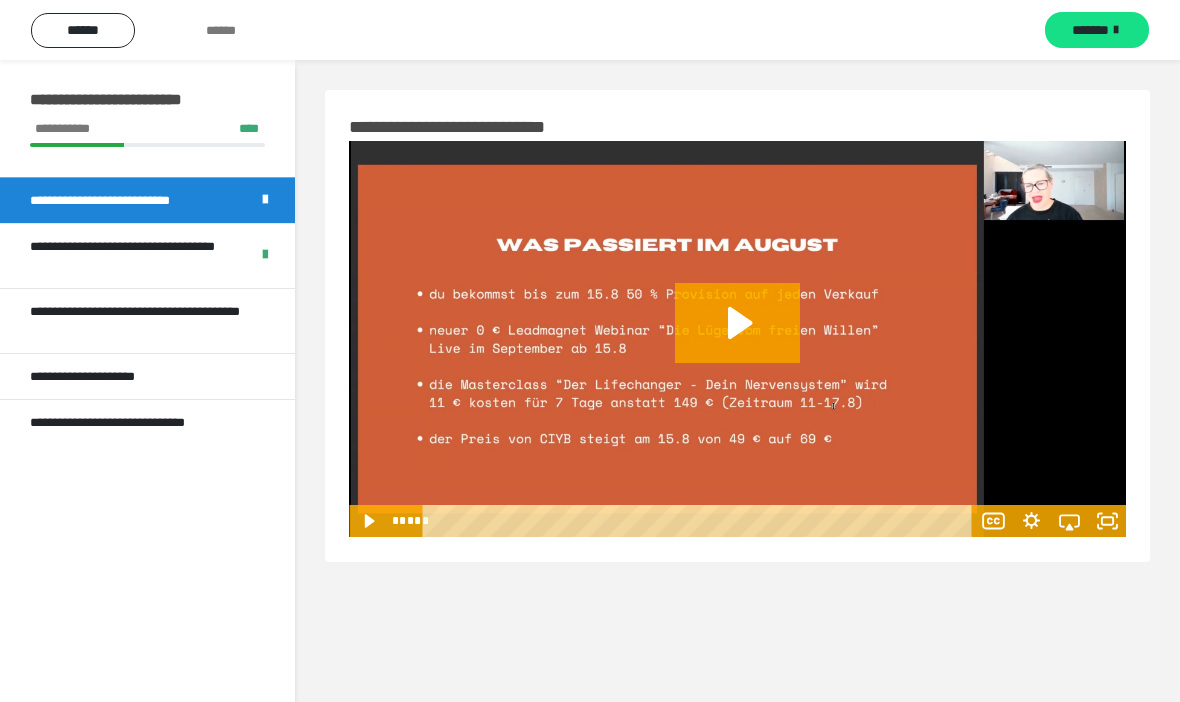click on "******" at bounding box center [83, 30] 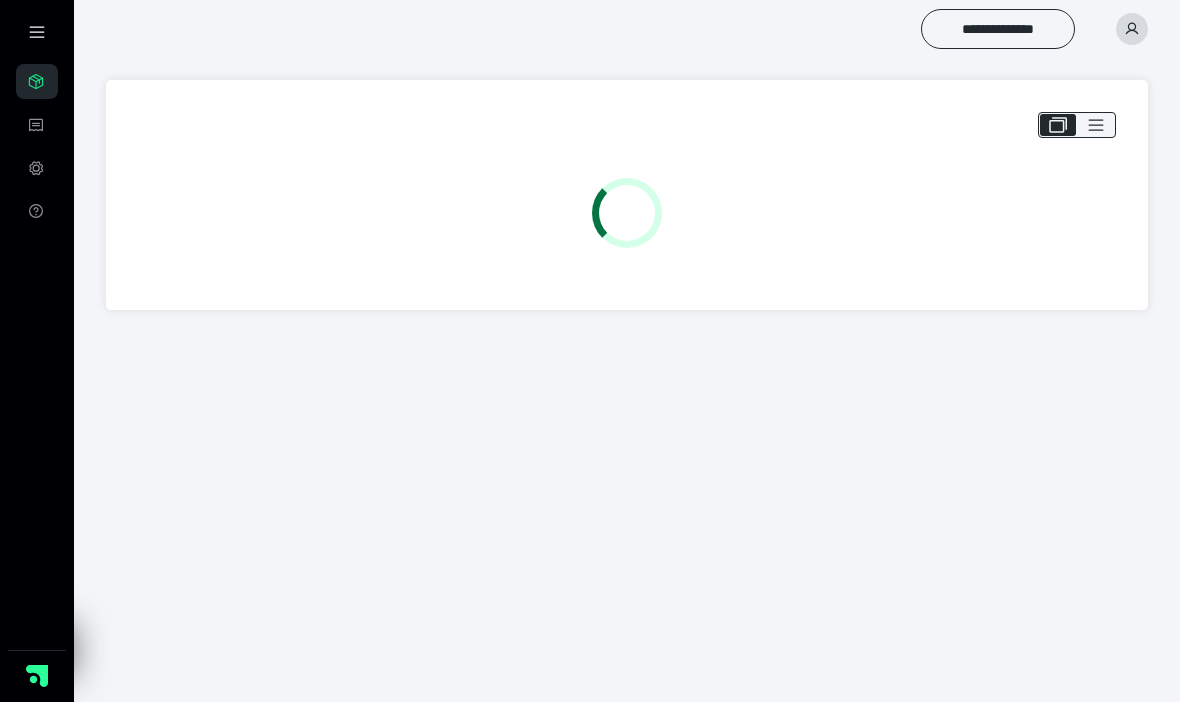 scroll, scrollTop: 25, scrollLeft: 0, axis: vertical 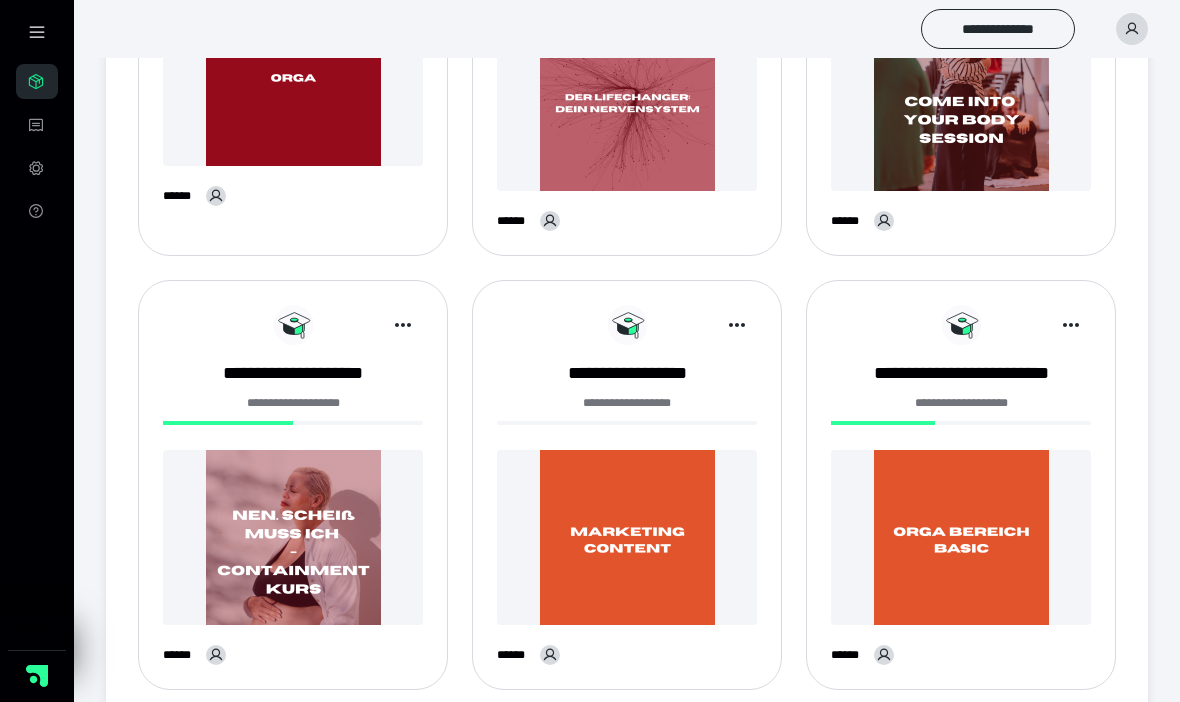 click at bounding box center (627, 537) 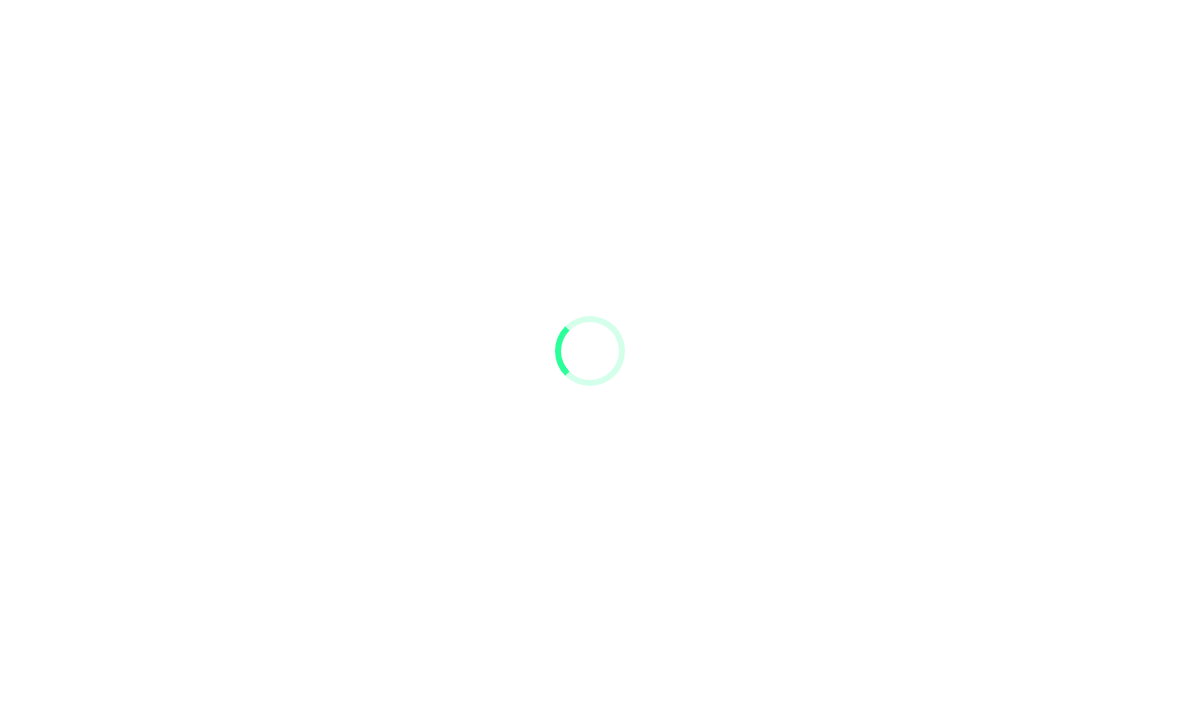 scroll, scrollTop: 0, scrollLeft: 0, axis: both 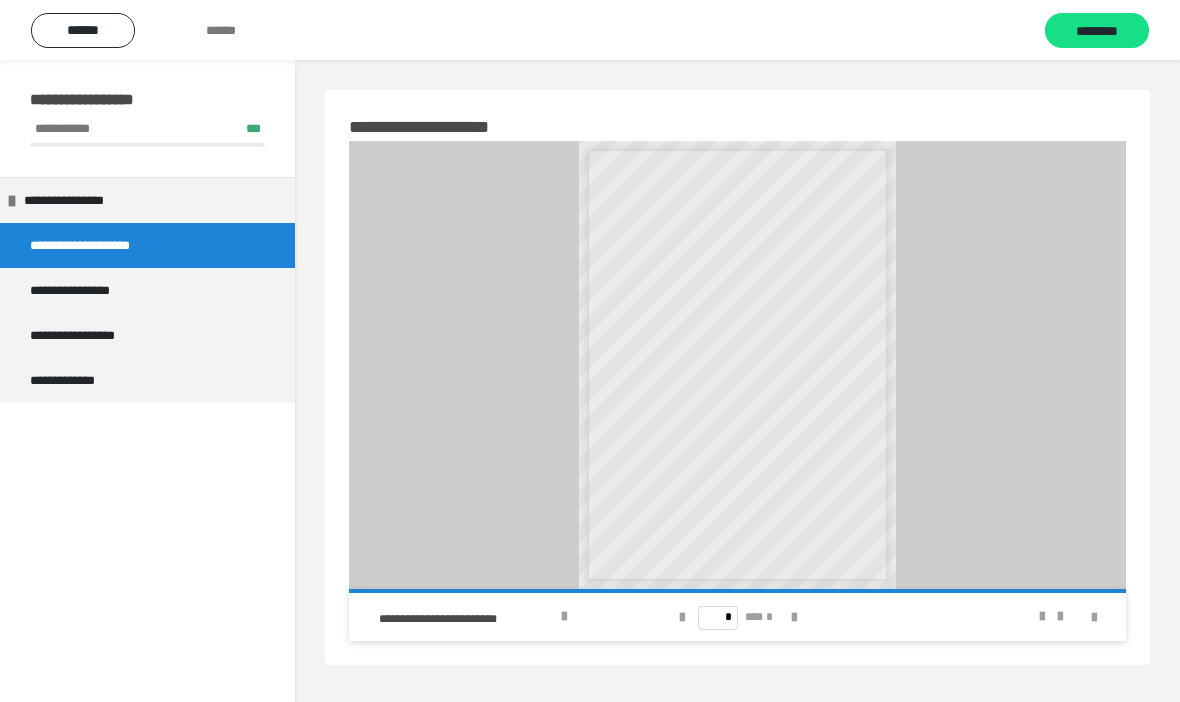 click on "**********" at bounding box center [80, 200] 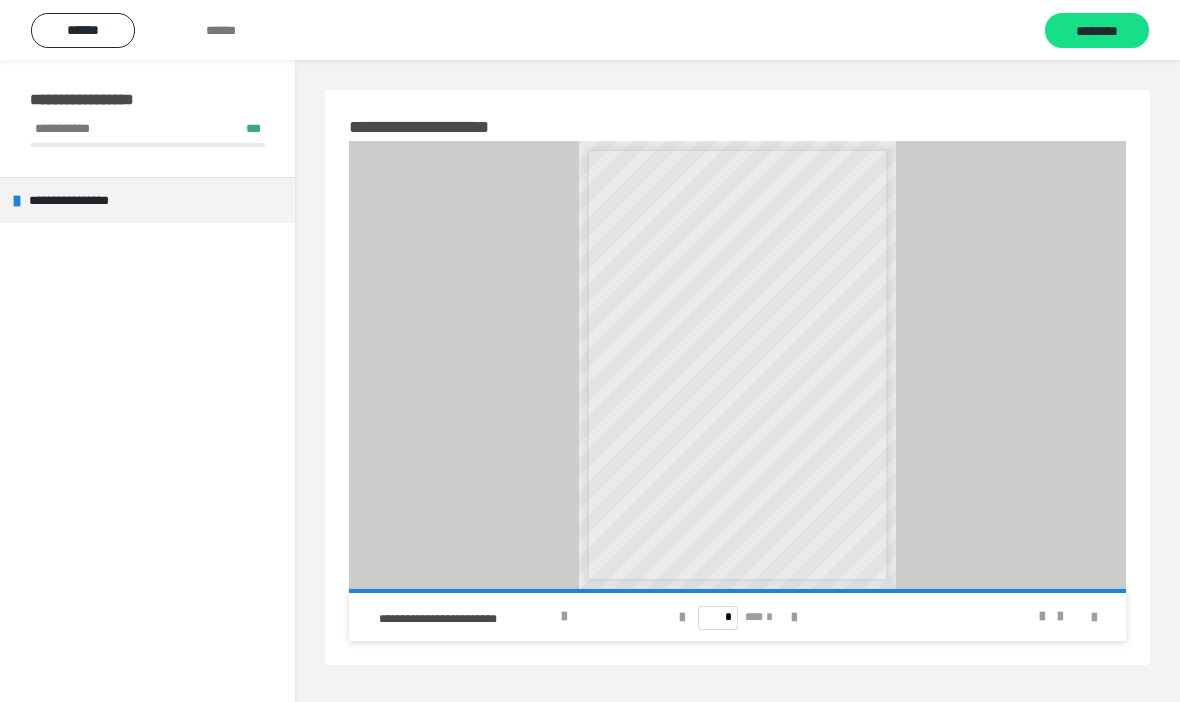 click on "**********" at bounding box center (85, 200) 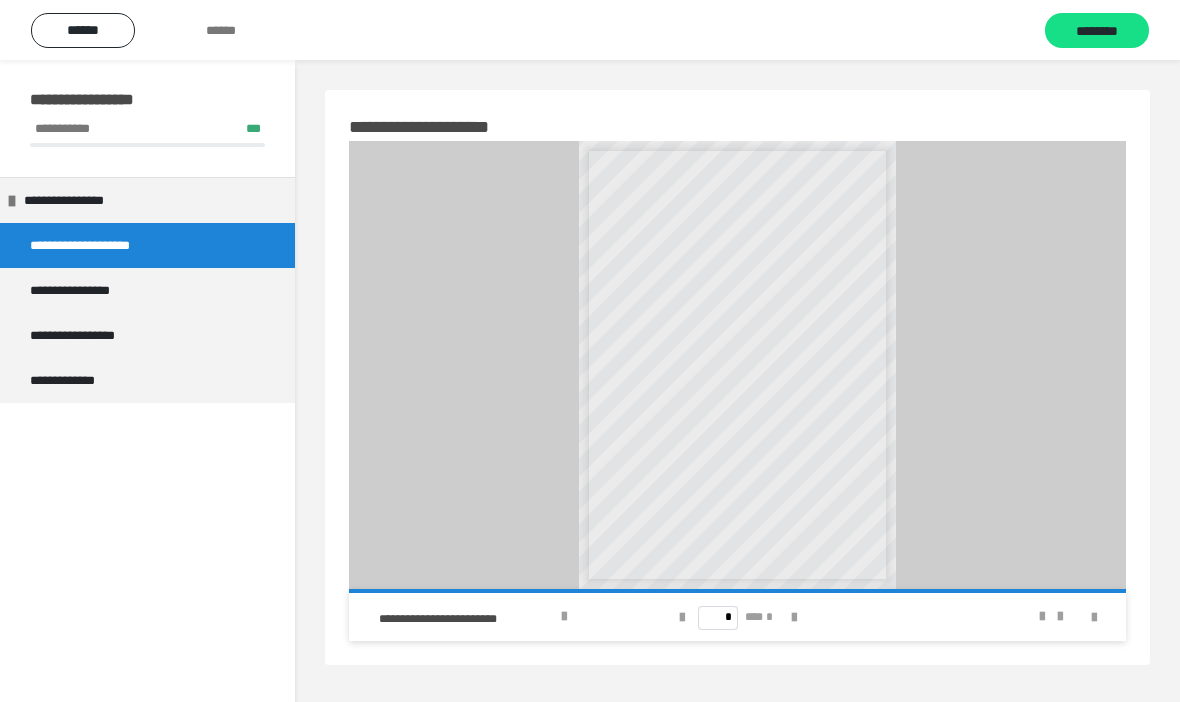 click at bounding box center (564, 617) 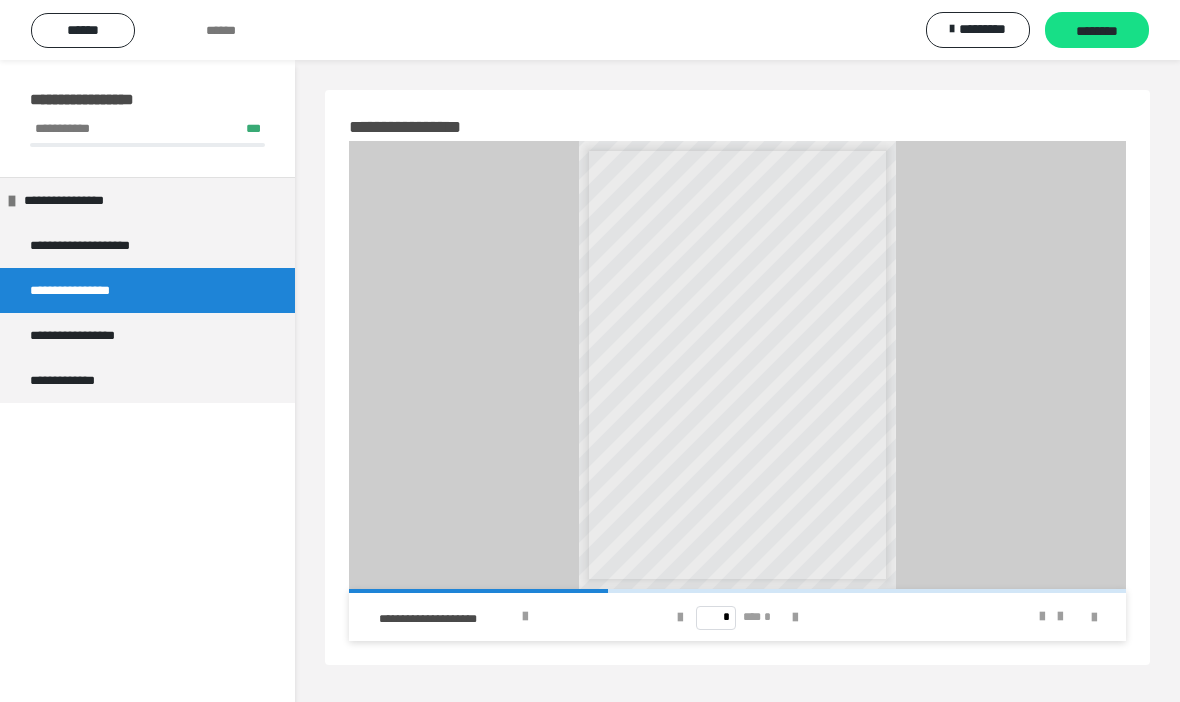 click at bounding box center (525, 617) 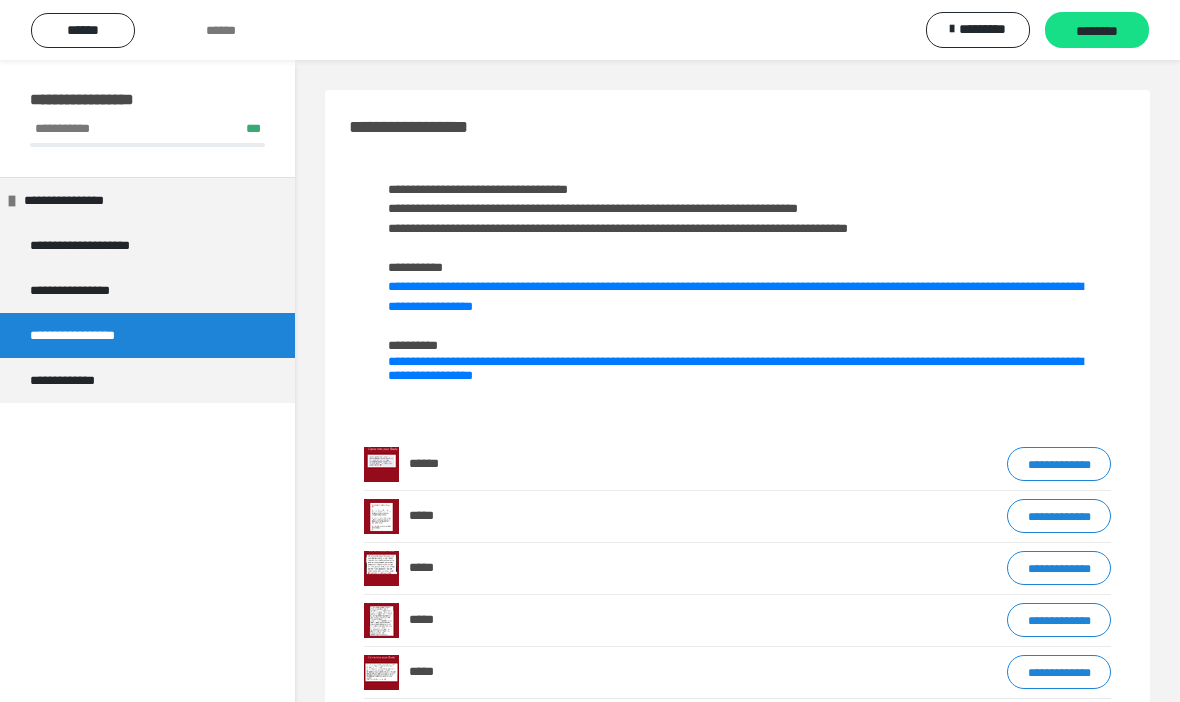 click on "**********" at bounding box center [735, 368] 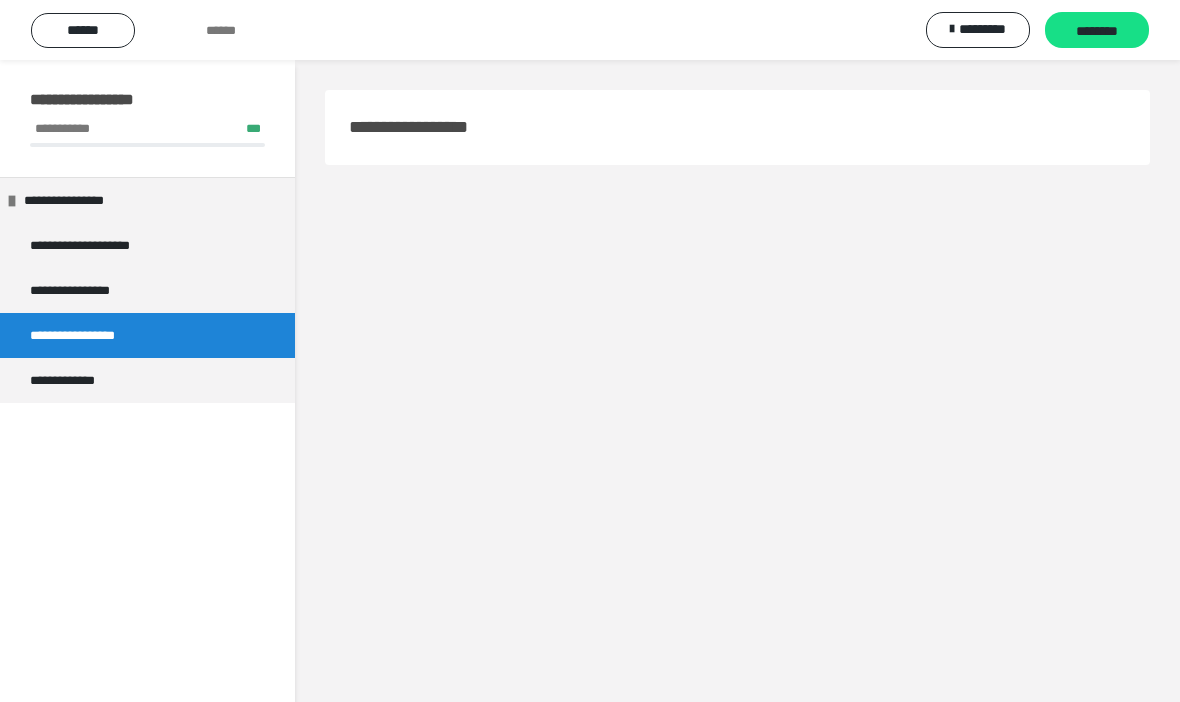 scroll, scrollTop: 0, scrollLeft: 0, axis: both 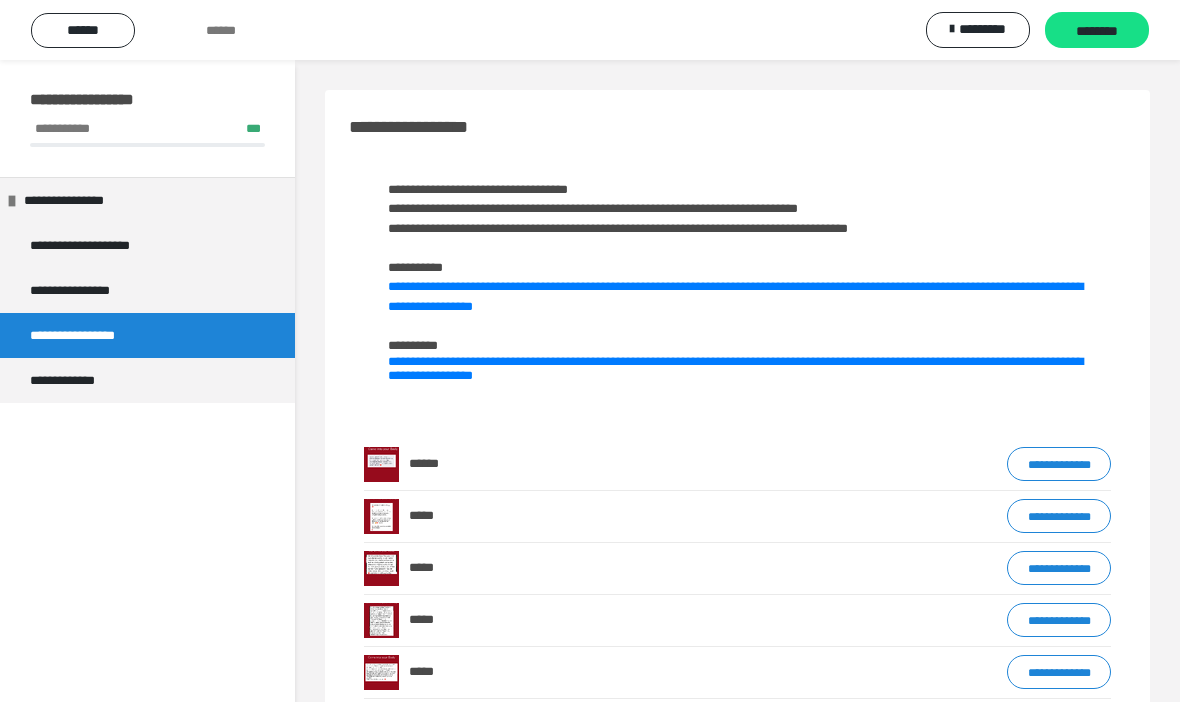 click on "**********" at bounding box center (1059, 464) 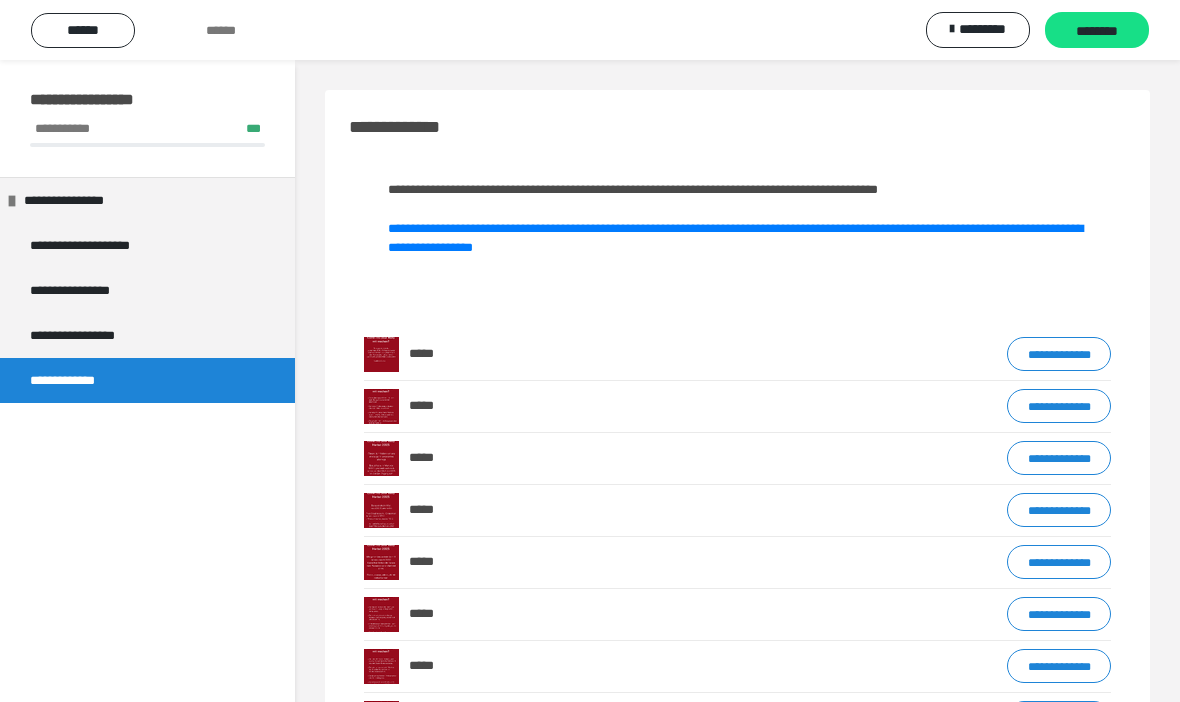 click on "**********" at bounding box center [735, 238] 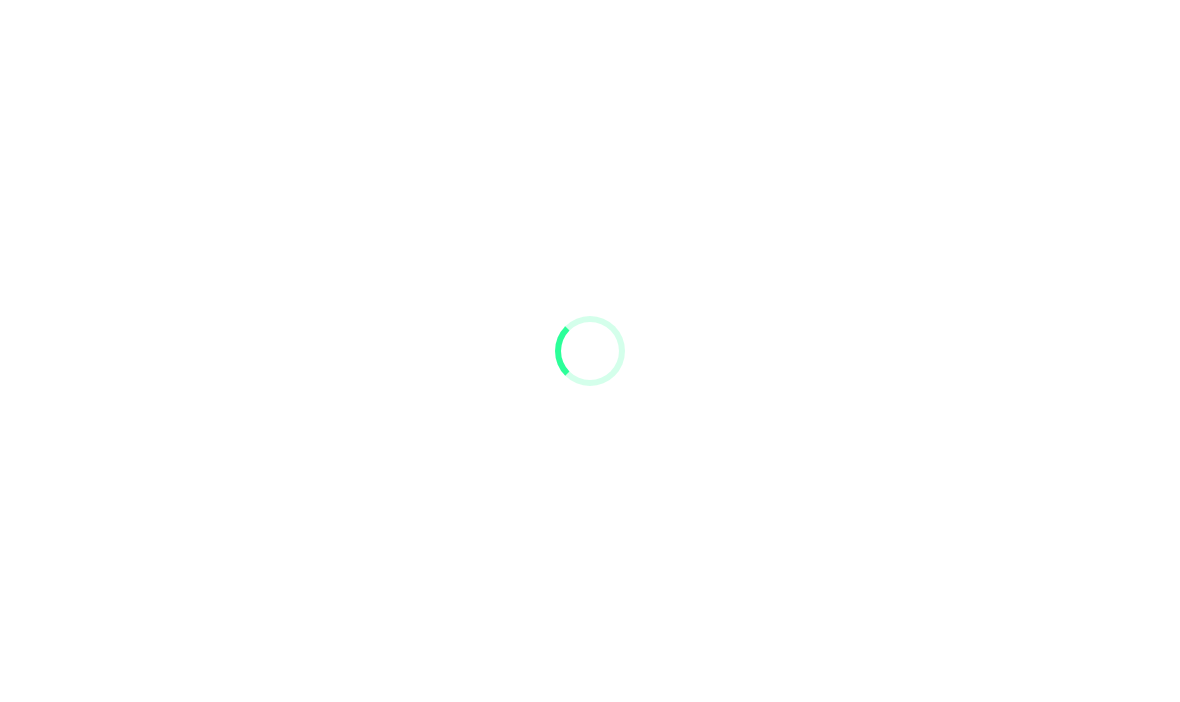scroll, scrollTop: 1, scrollLeft: 0, axis: vertical 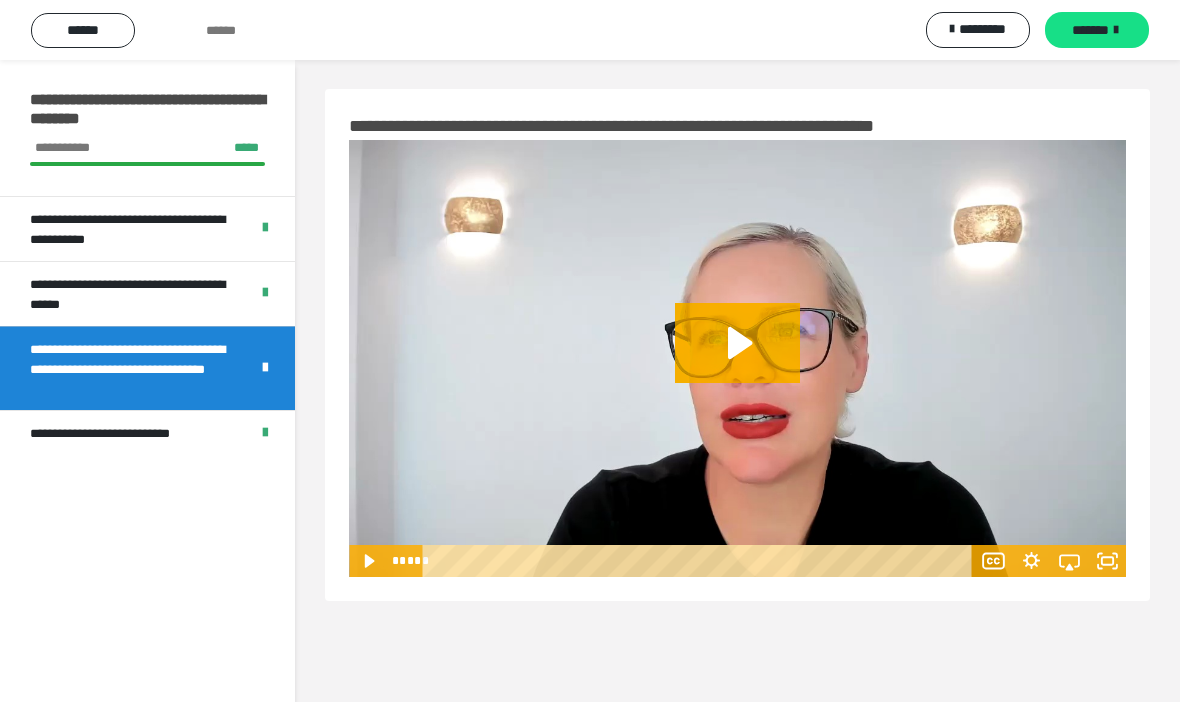 click on "******" at bounding box center [83, 30] 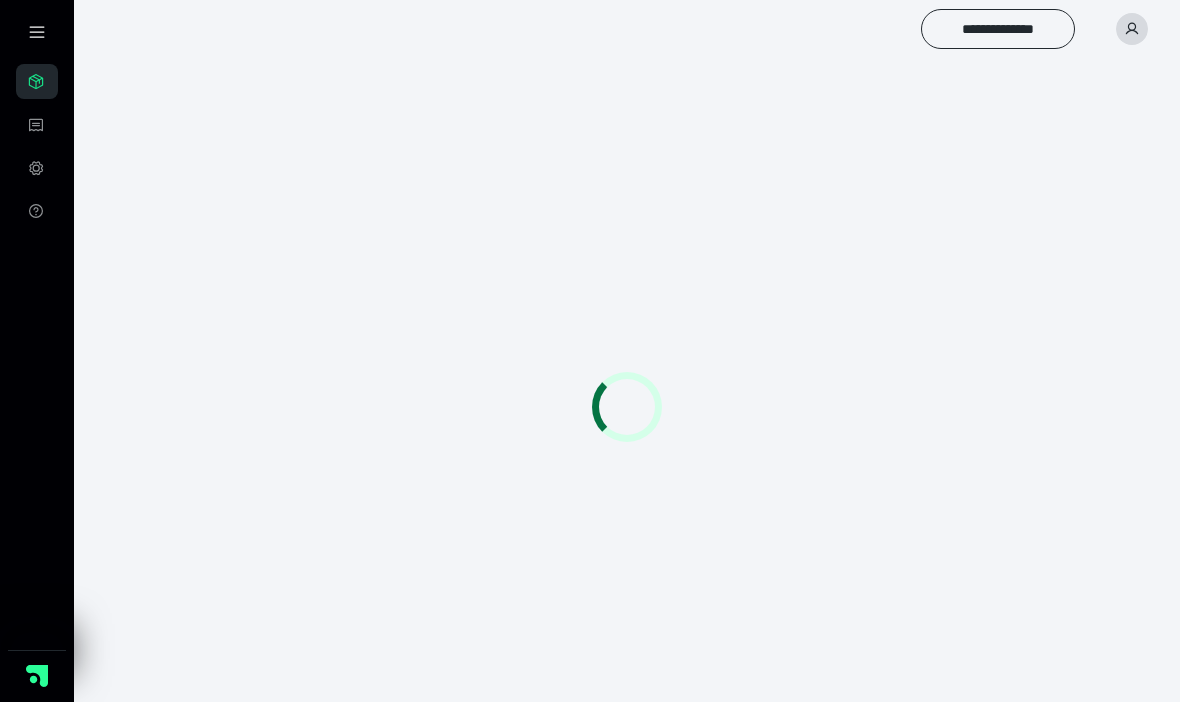 scroll, scrollTop: 1, scrollLeft: 0, axis: vertical 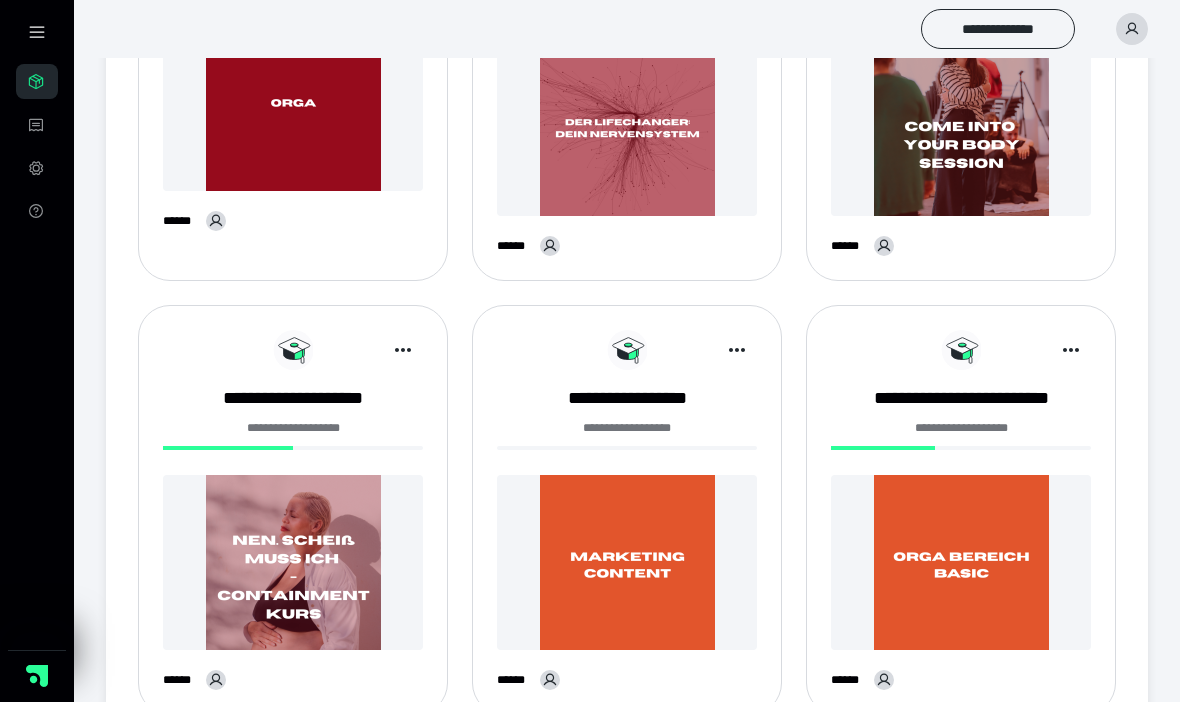 click at bounding box center (627, 562) 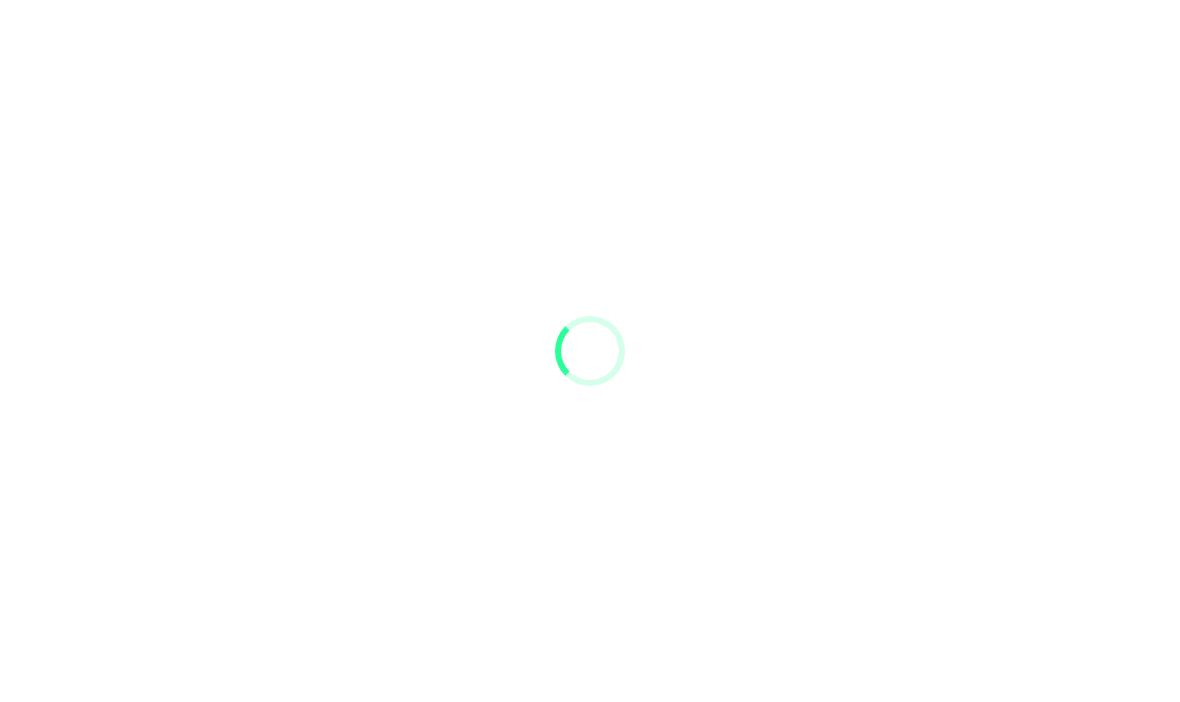 scroll, scrollTop: 0, scrollLeft: 0, axis: both 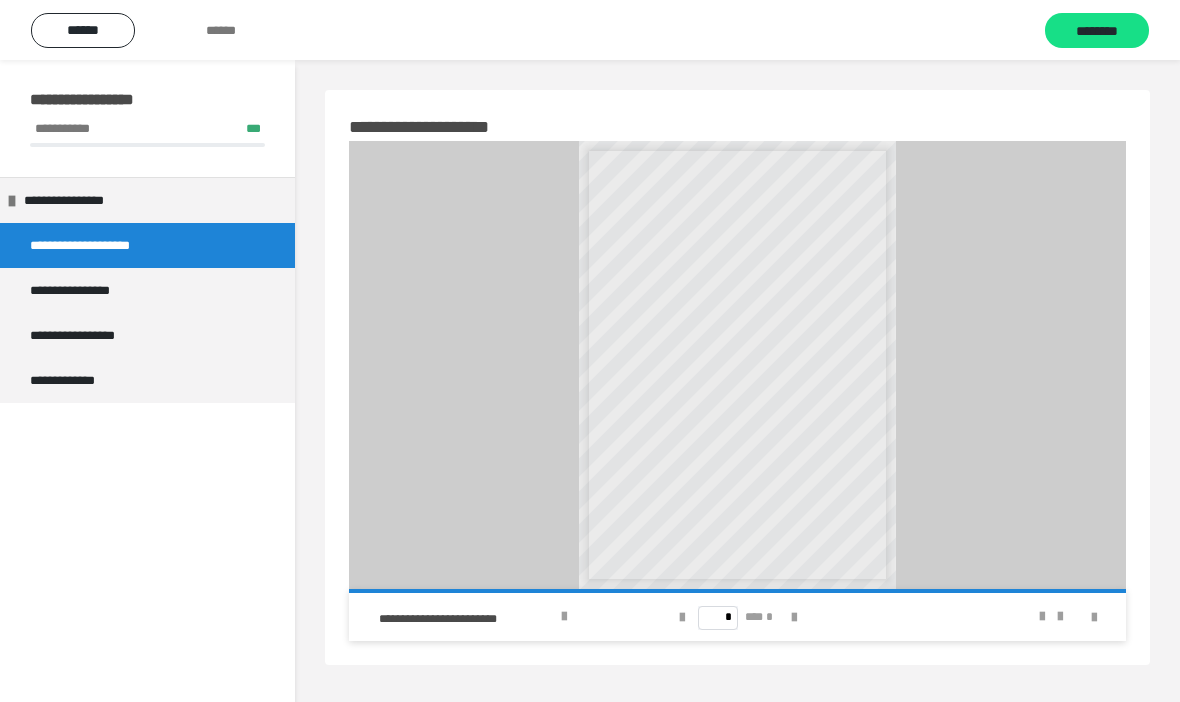 click on "**********" at bounding box center (80, 200) 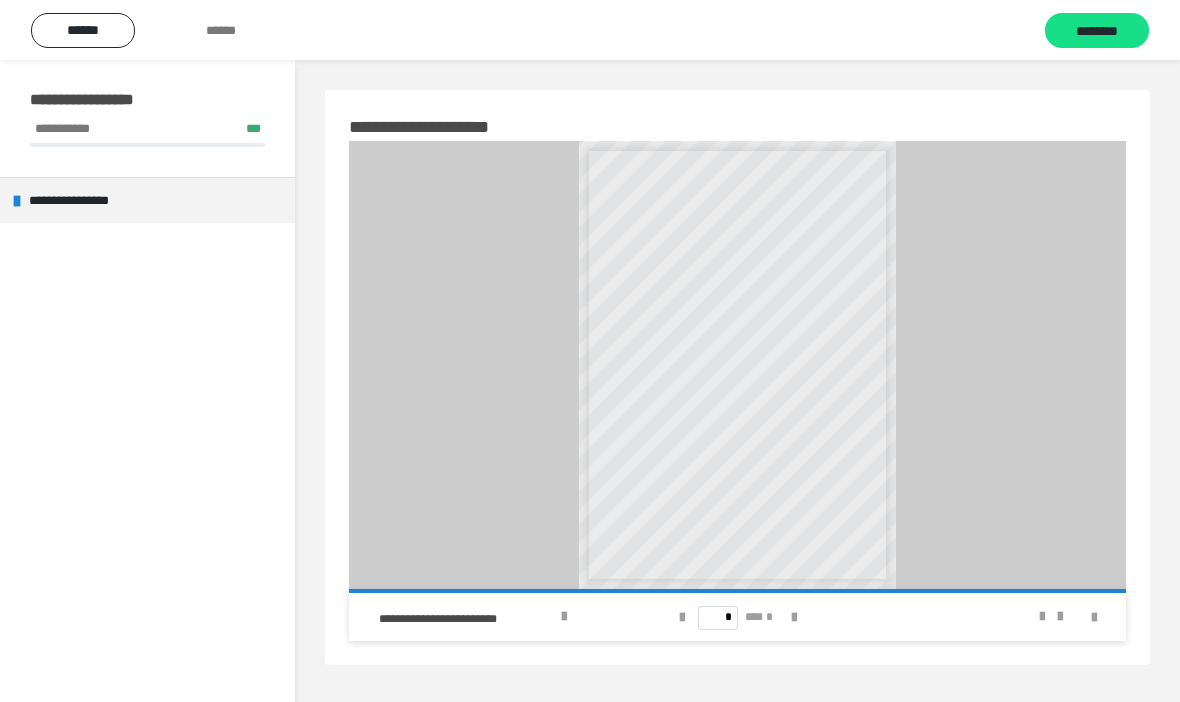 click at bounding box center [17, 201] 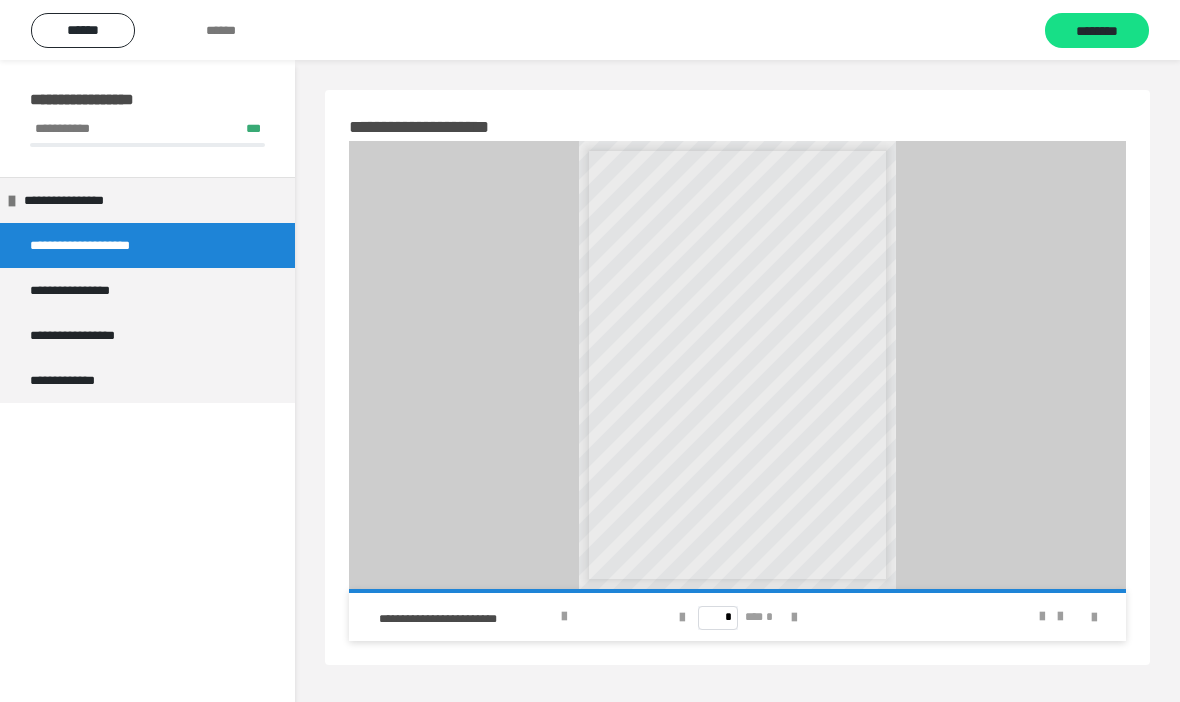 click on "******" at bounding box center [83, 30] 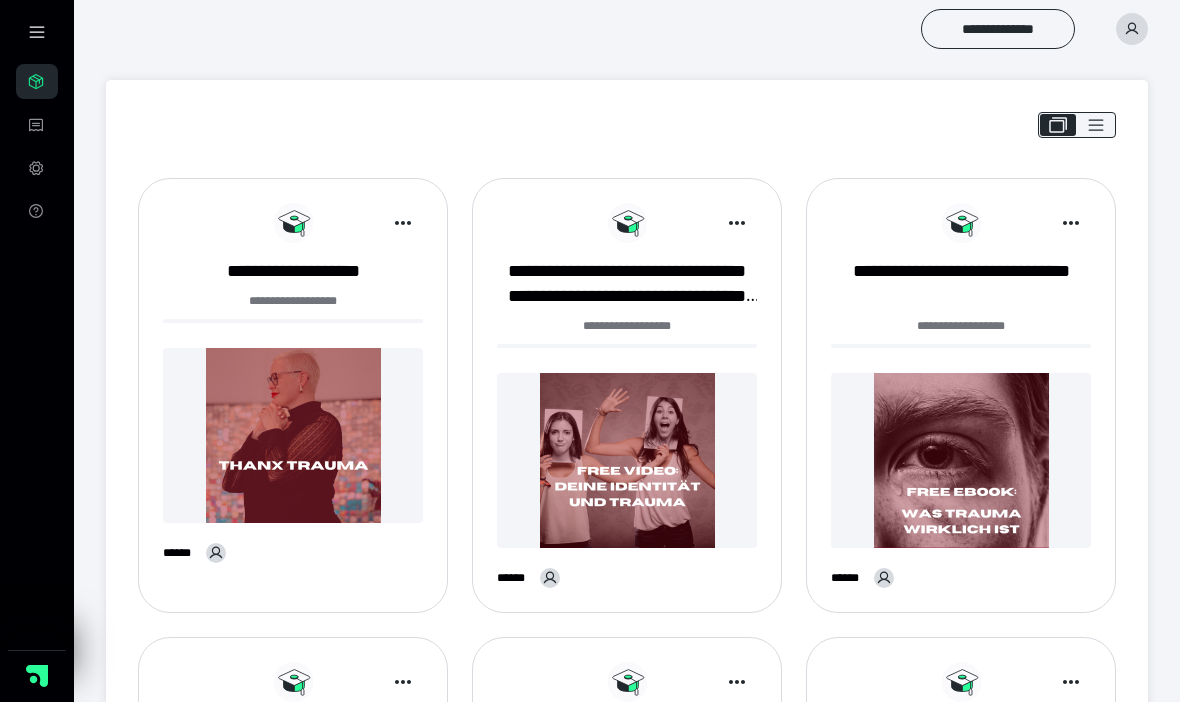 scroll, scrollTop: 861, scrollLeft: 0, axis: vertical 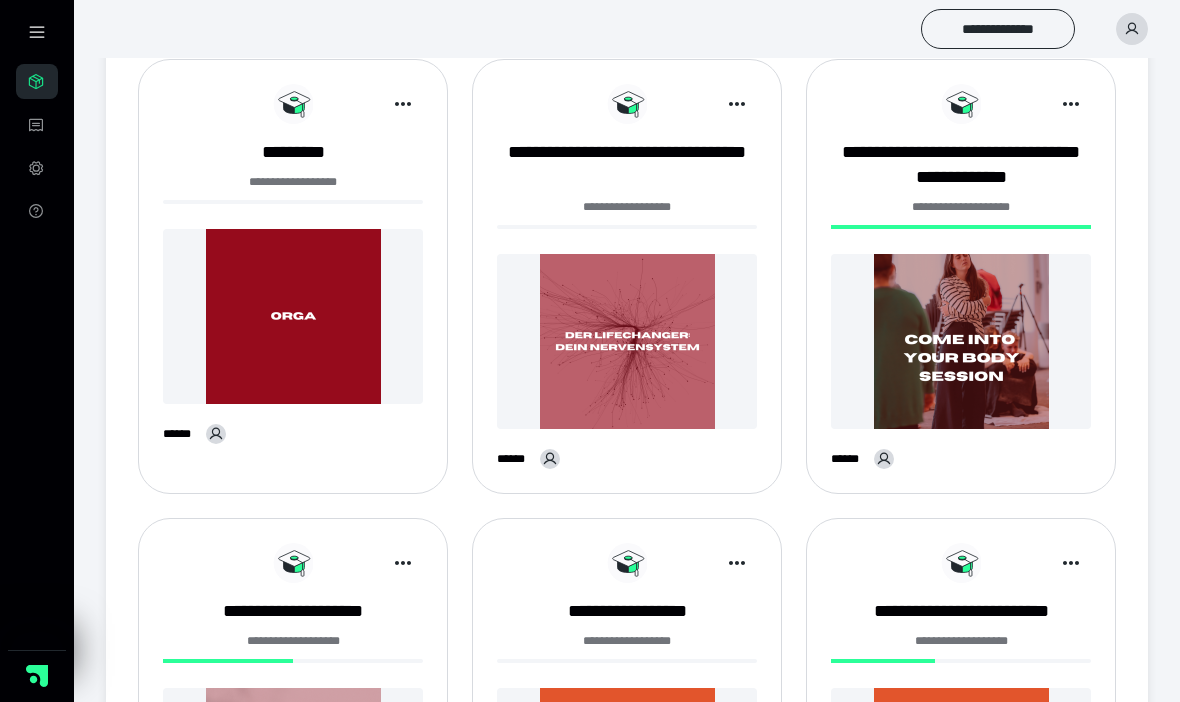 click at bounding box center [293, 316] 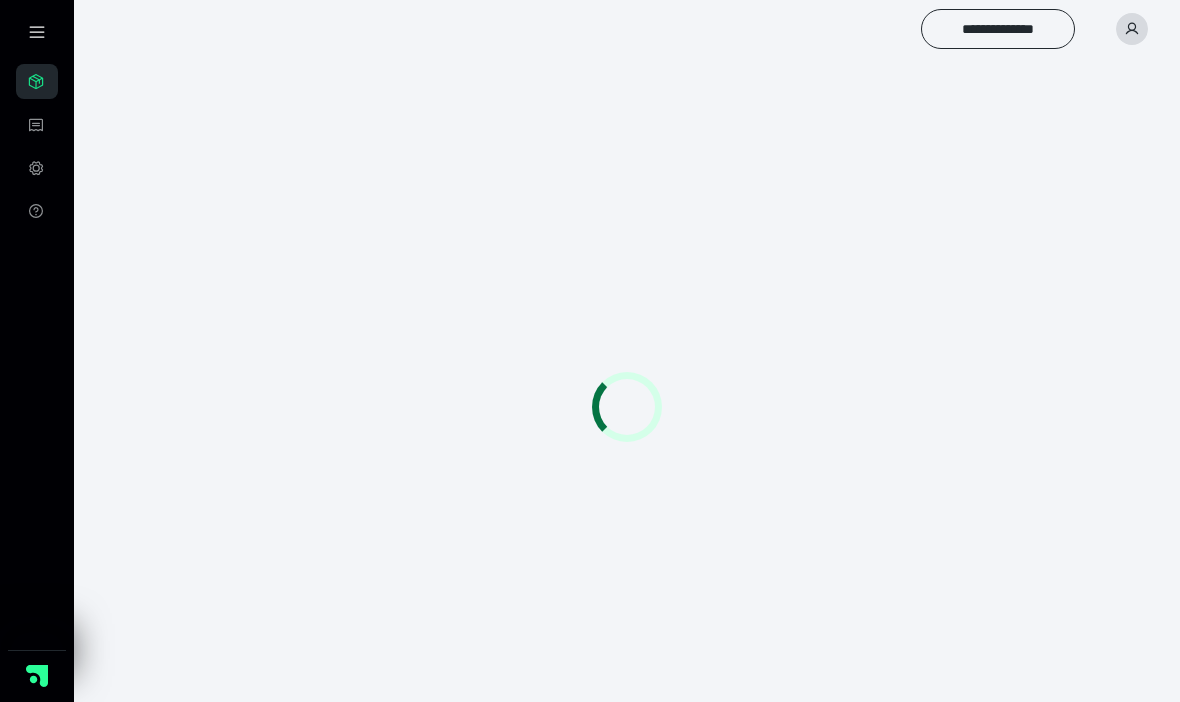 scroll, scrollTop: 0, scrollLeft: 0, axis: both 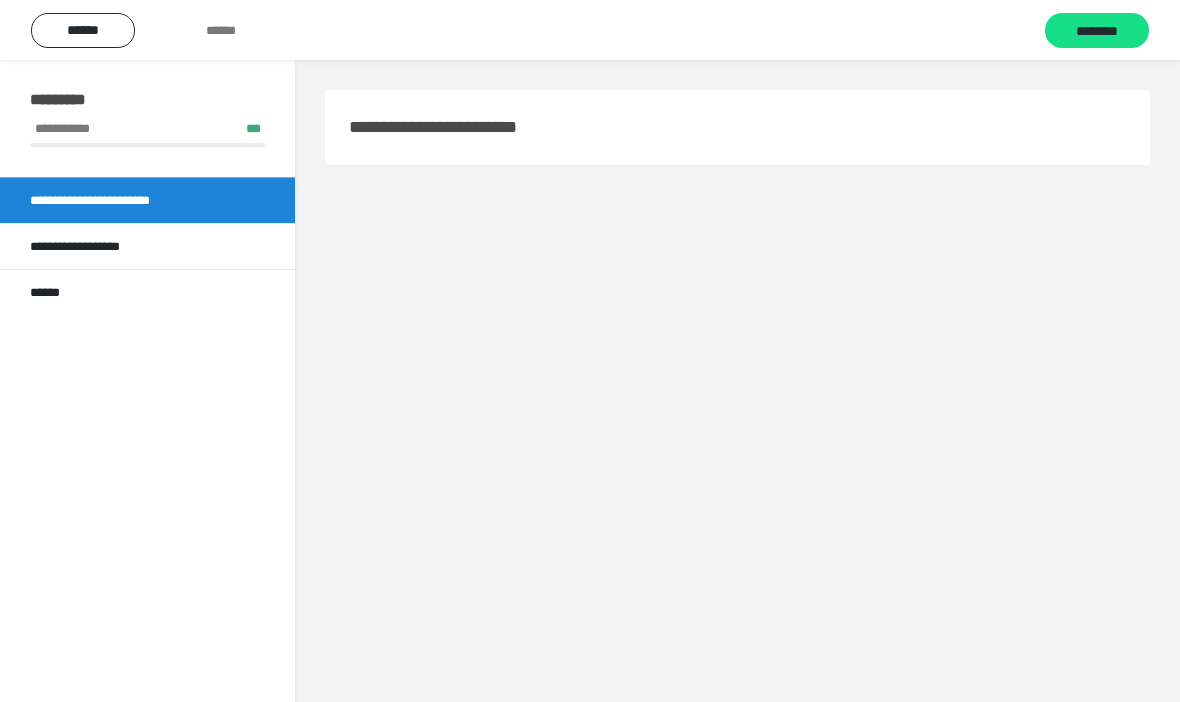 click on "**********" at bounding box center [147, 246] 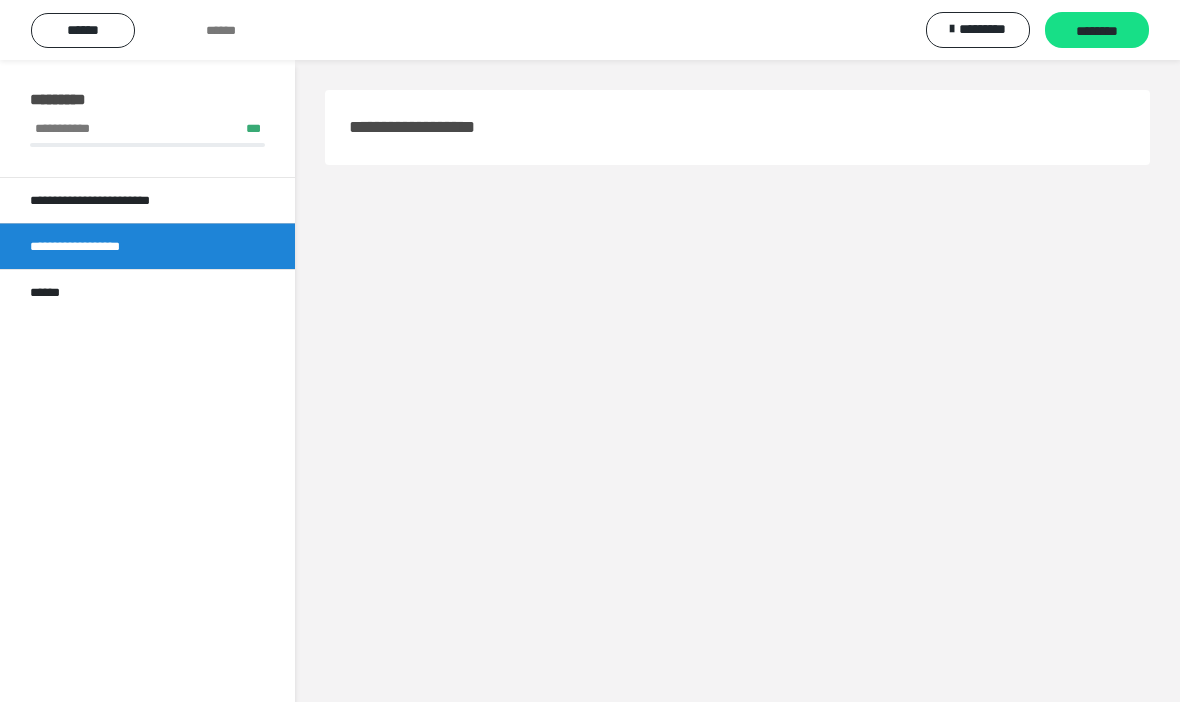 click on "******" at bounding box center [54, 292] 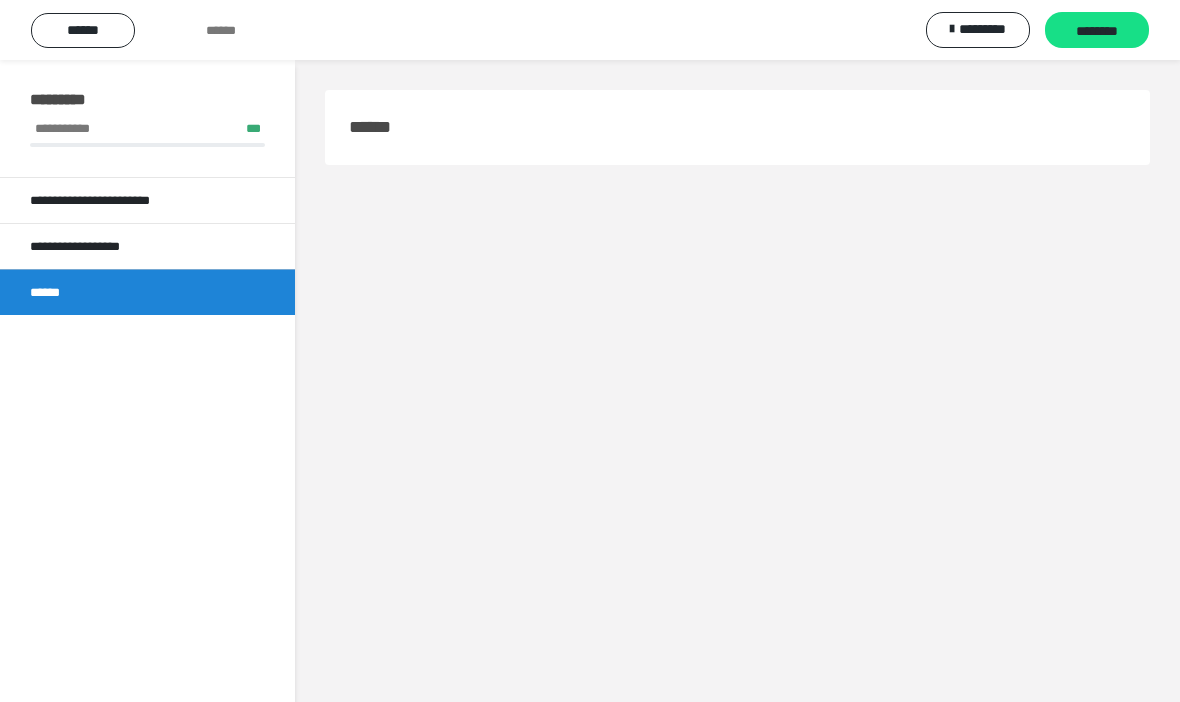 click on "**********" at bounding box center [111, 200] 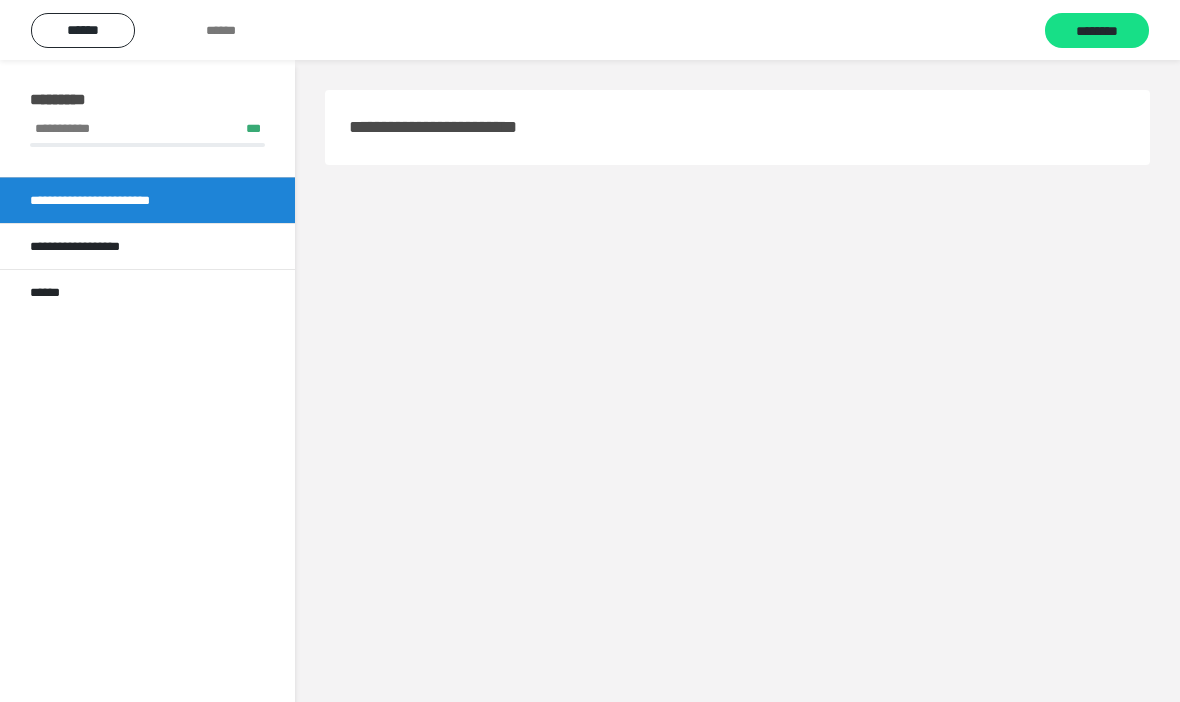 click on "******" at bounding box center (83, 30) 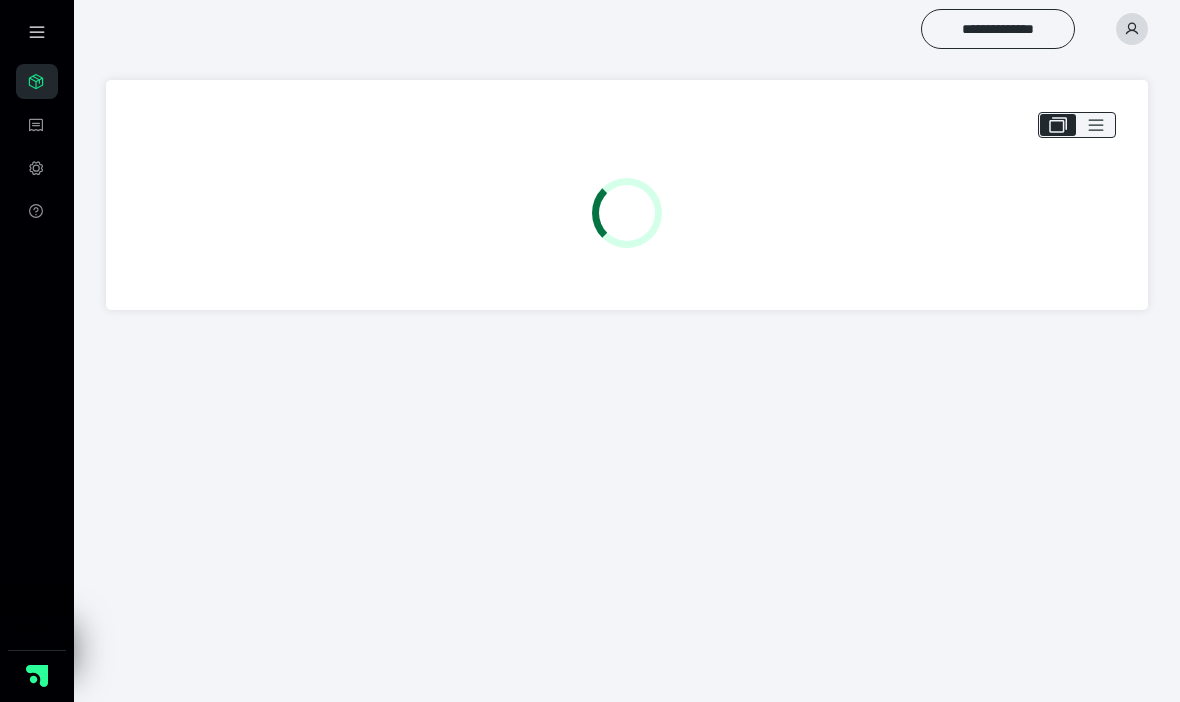 scroll, scrollTop: 1, scrollLeft: 0, axis: vertical 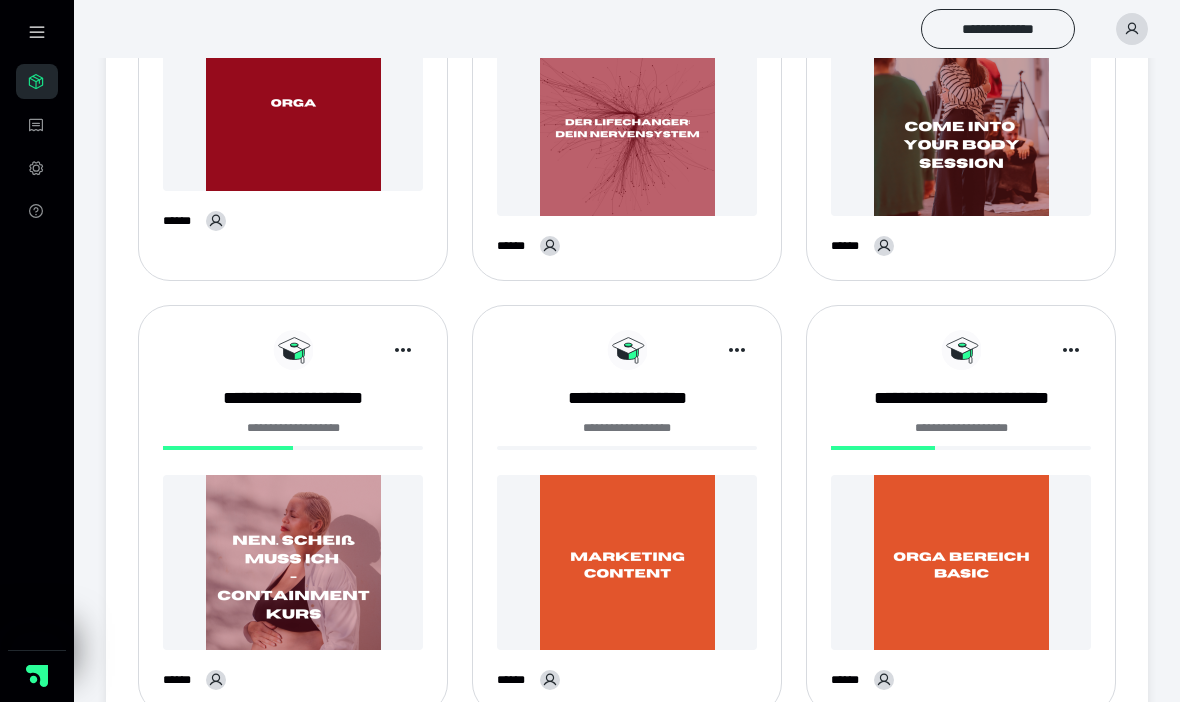 click at bounding box center [293, 562] 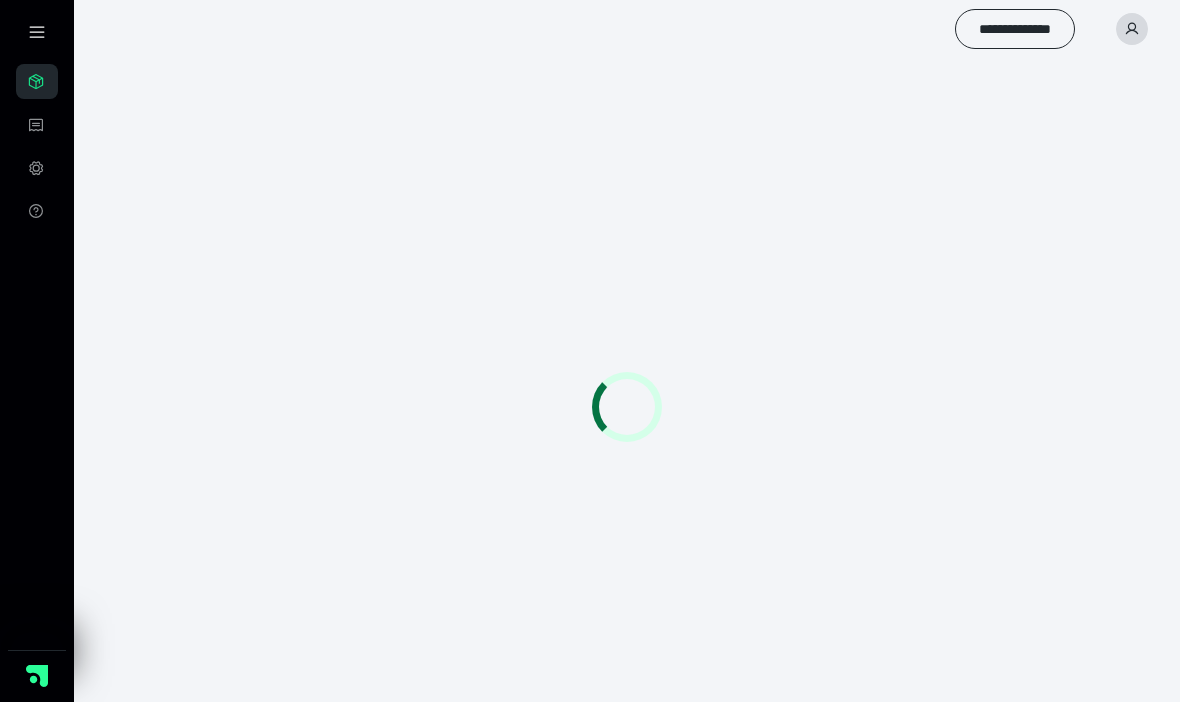 scroll, scrollTop: 0, scrollLeft: 0, axis: both 